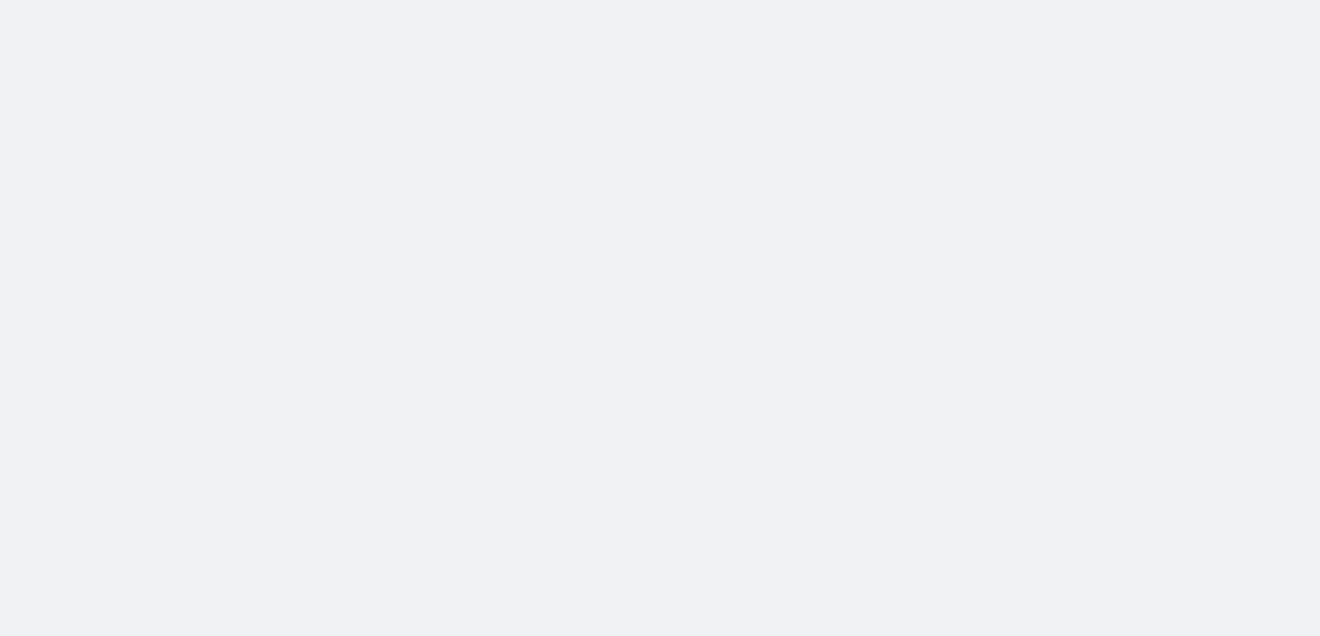 scroll, scrollTop: 0, scrollLeft: 0, axis: both 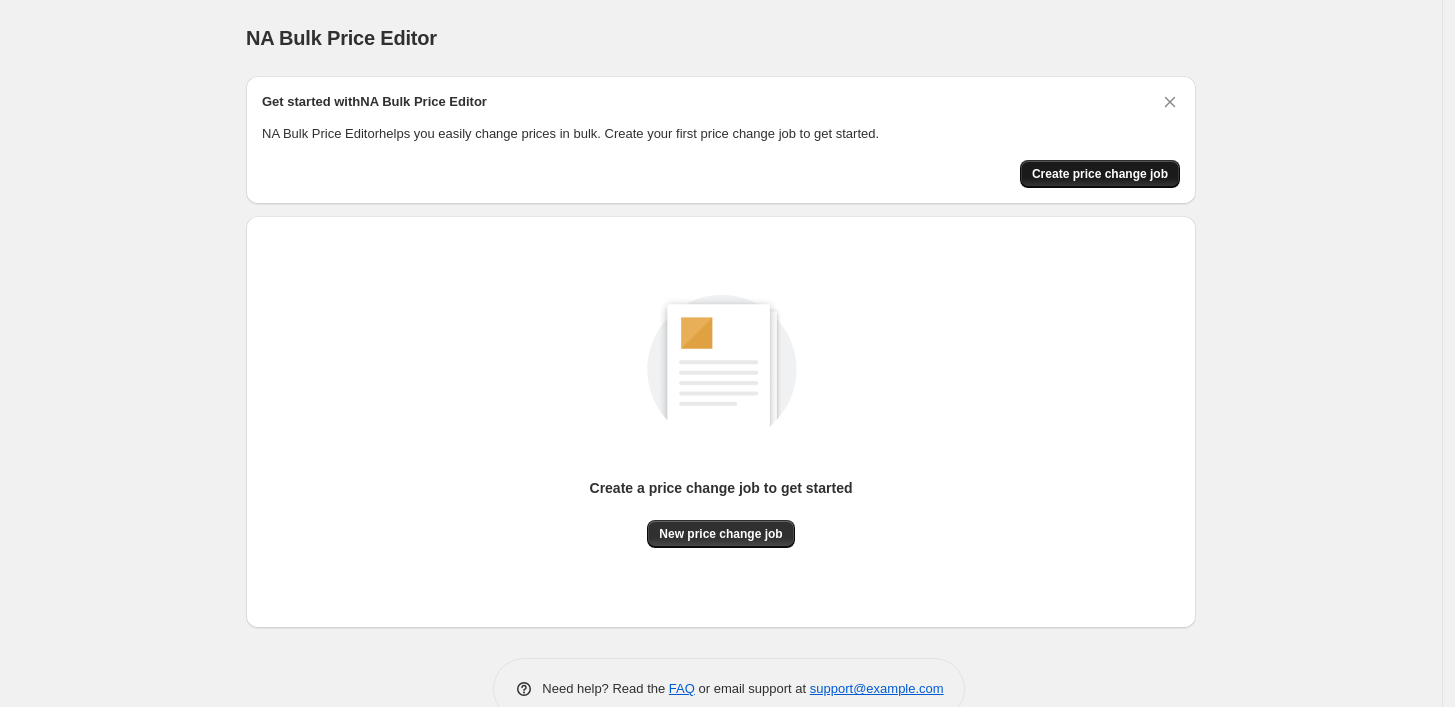 click on "Create price change job" at bounding box center [1100, 174] 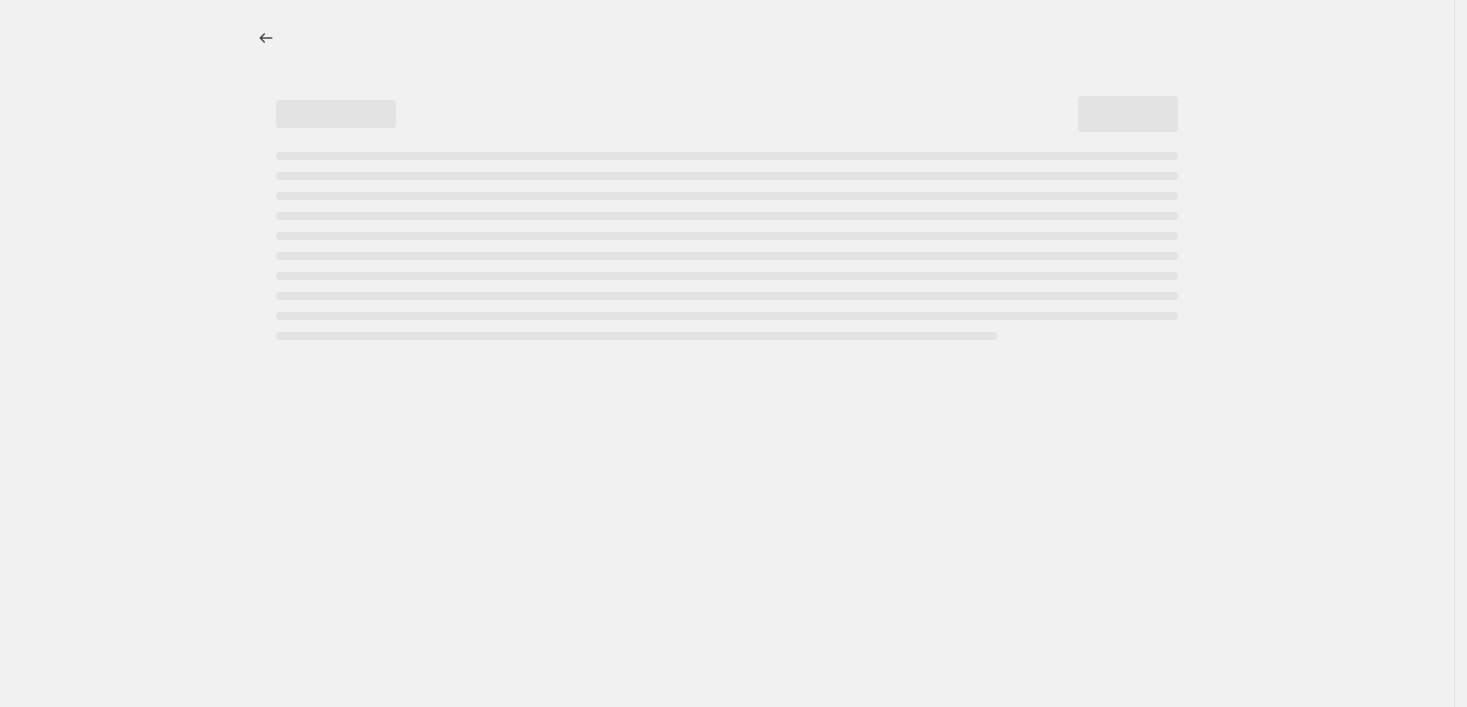 select on "percentage" 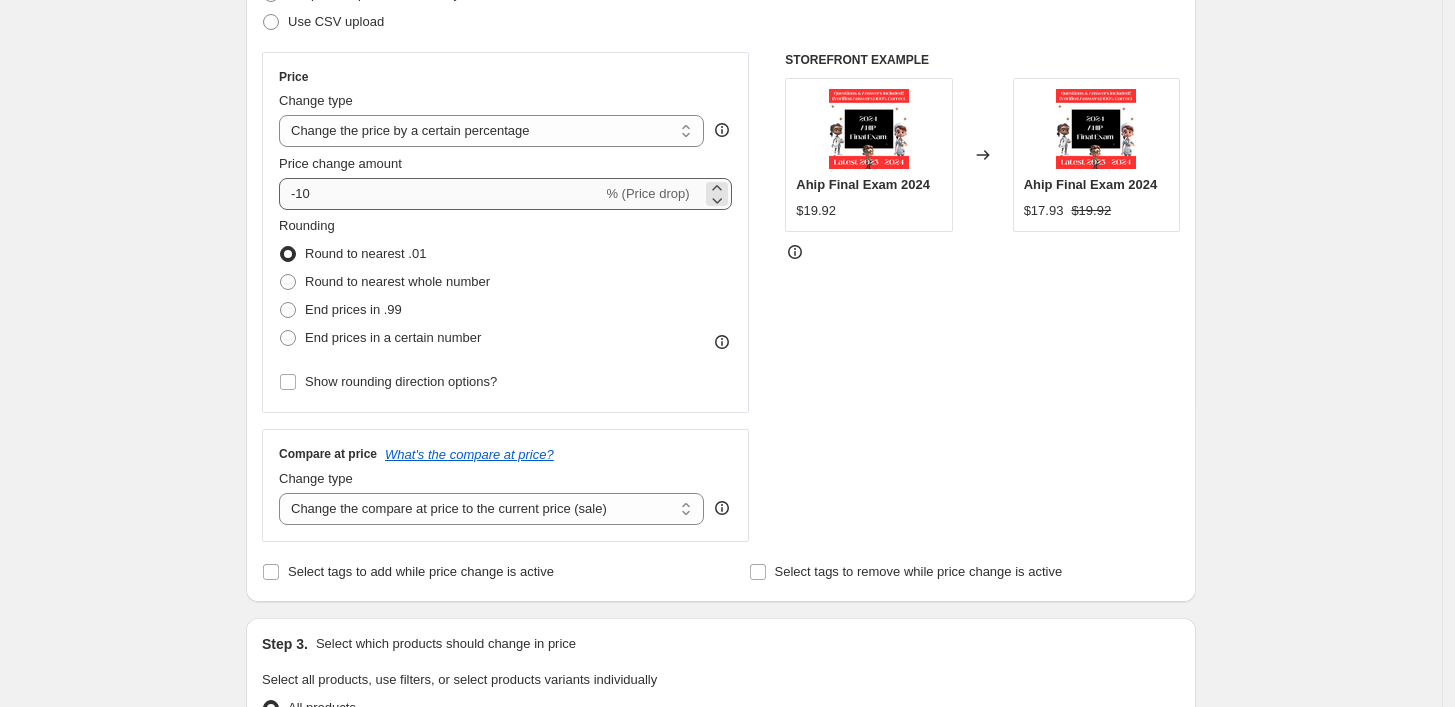 scroll, scrollTop: 333, scrollLeft: 0, axis: vertical 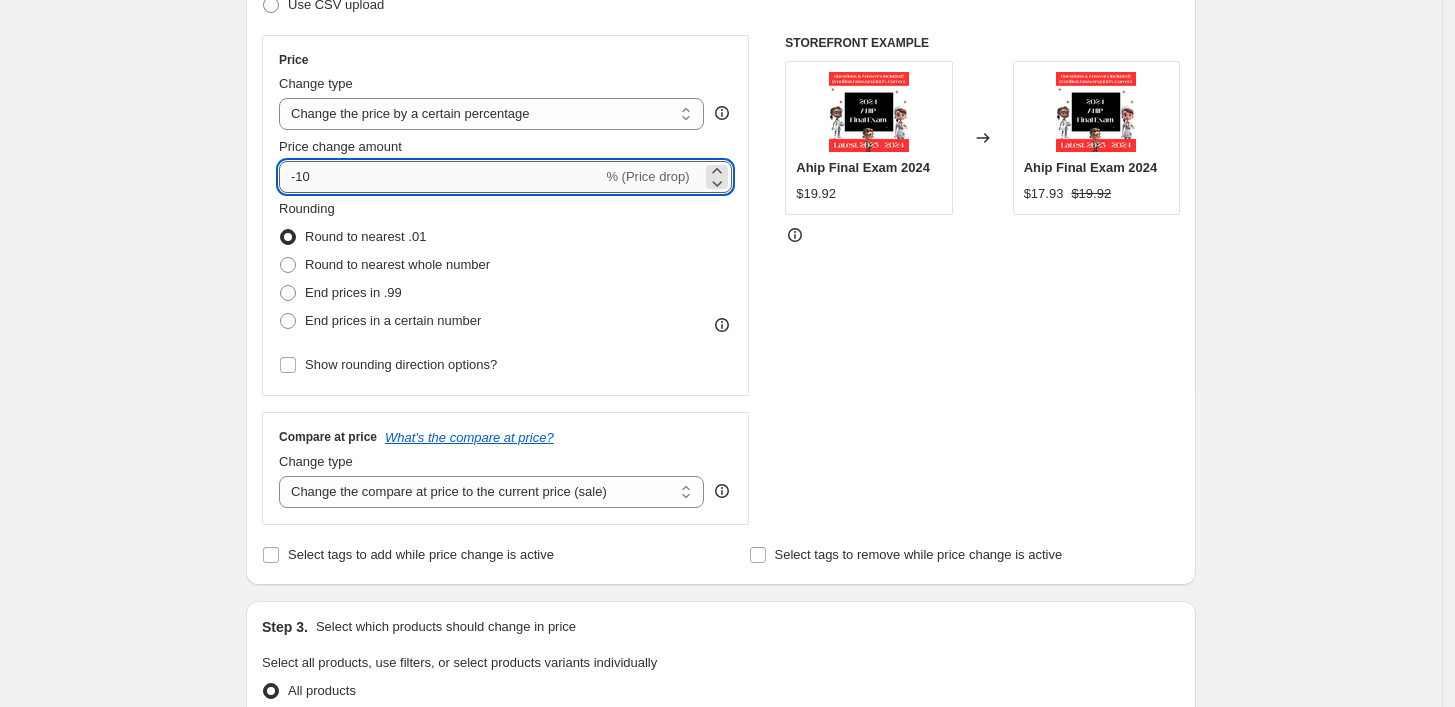 click on "-10" at bounding box center [440, 177] 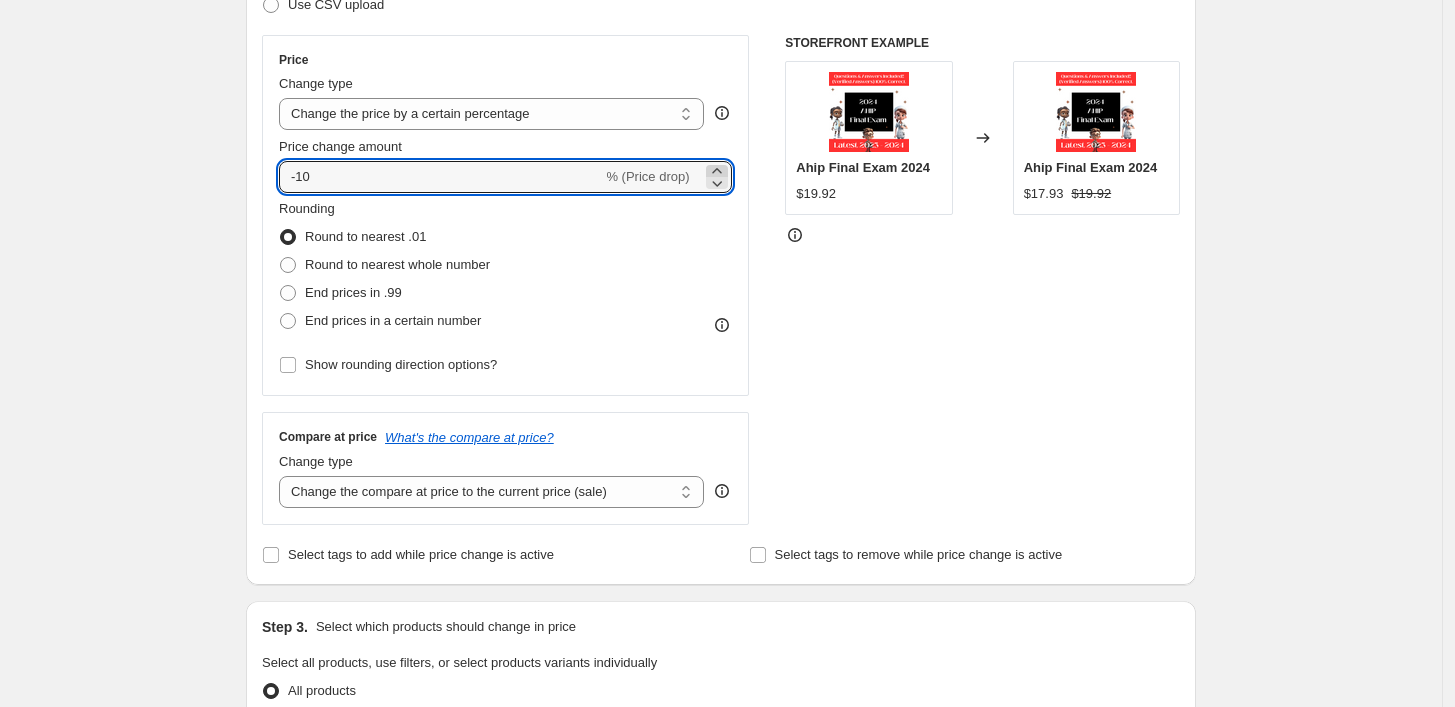 click at bounding box center (717, 177) 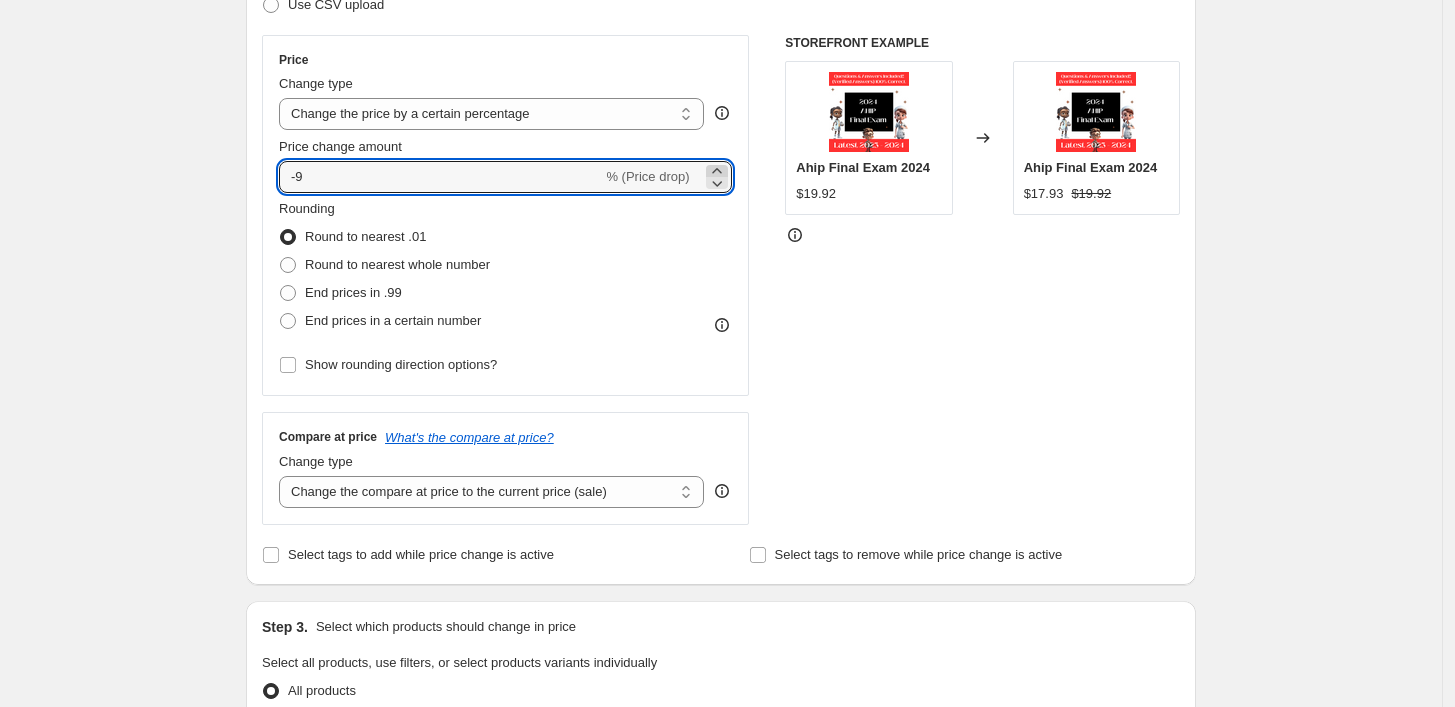 click 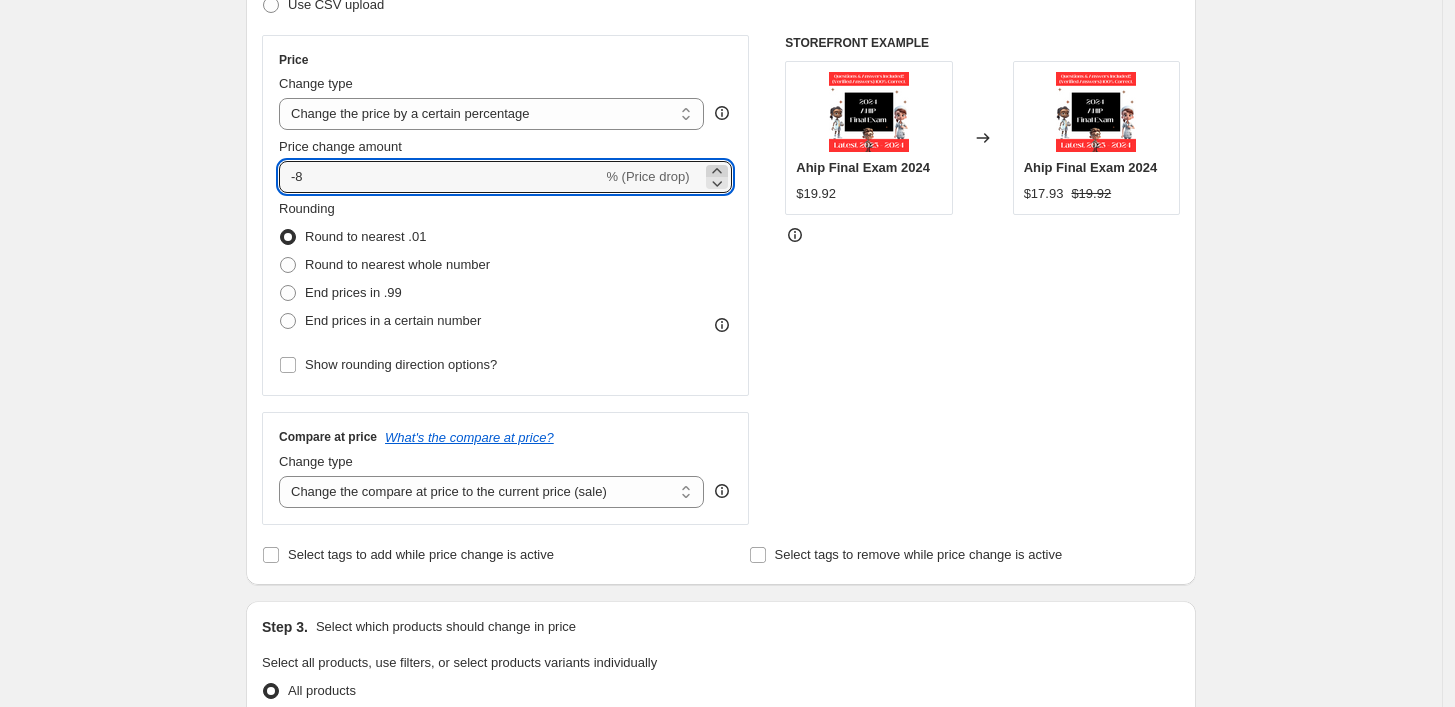 click 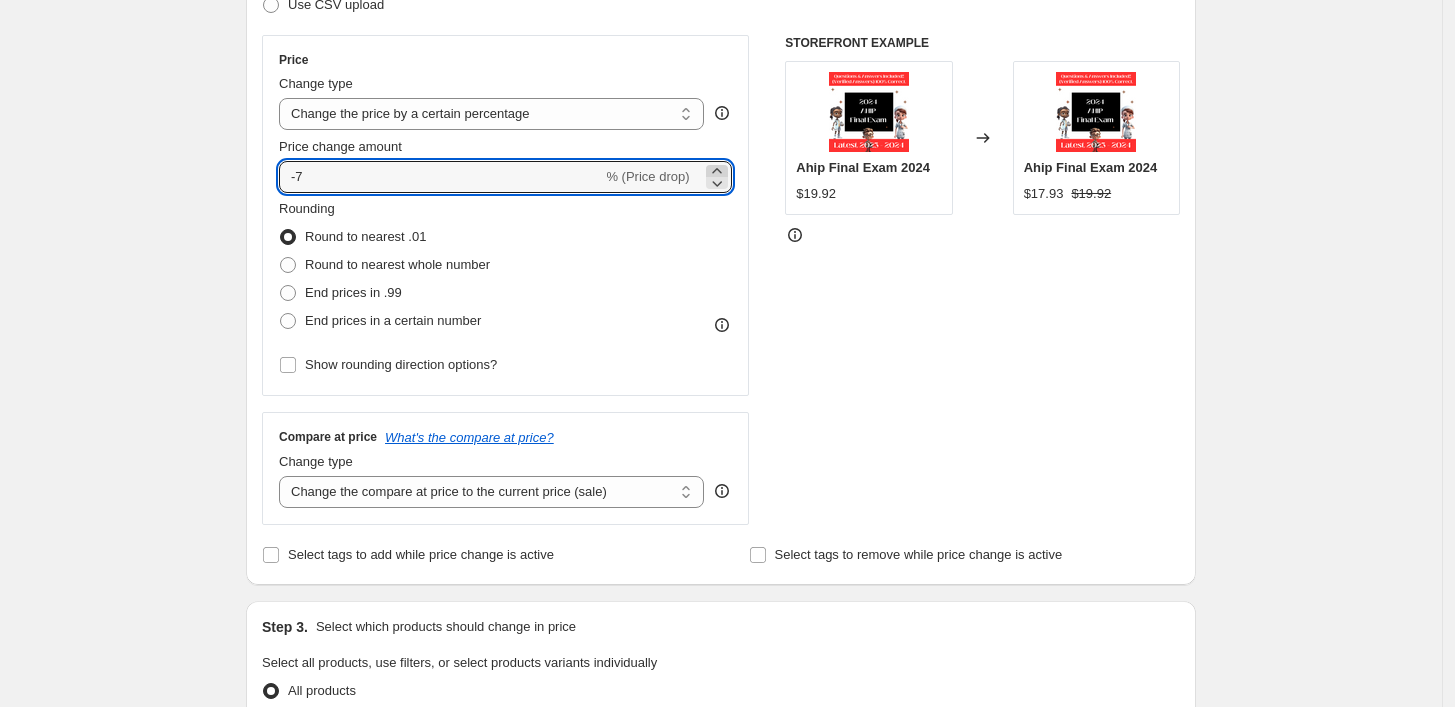 click 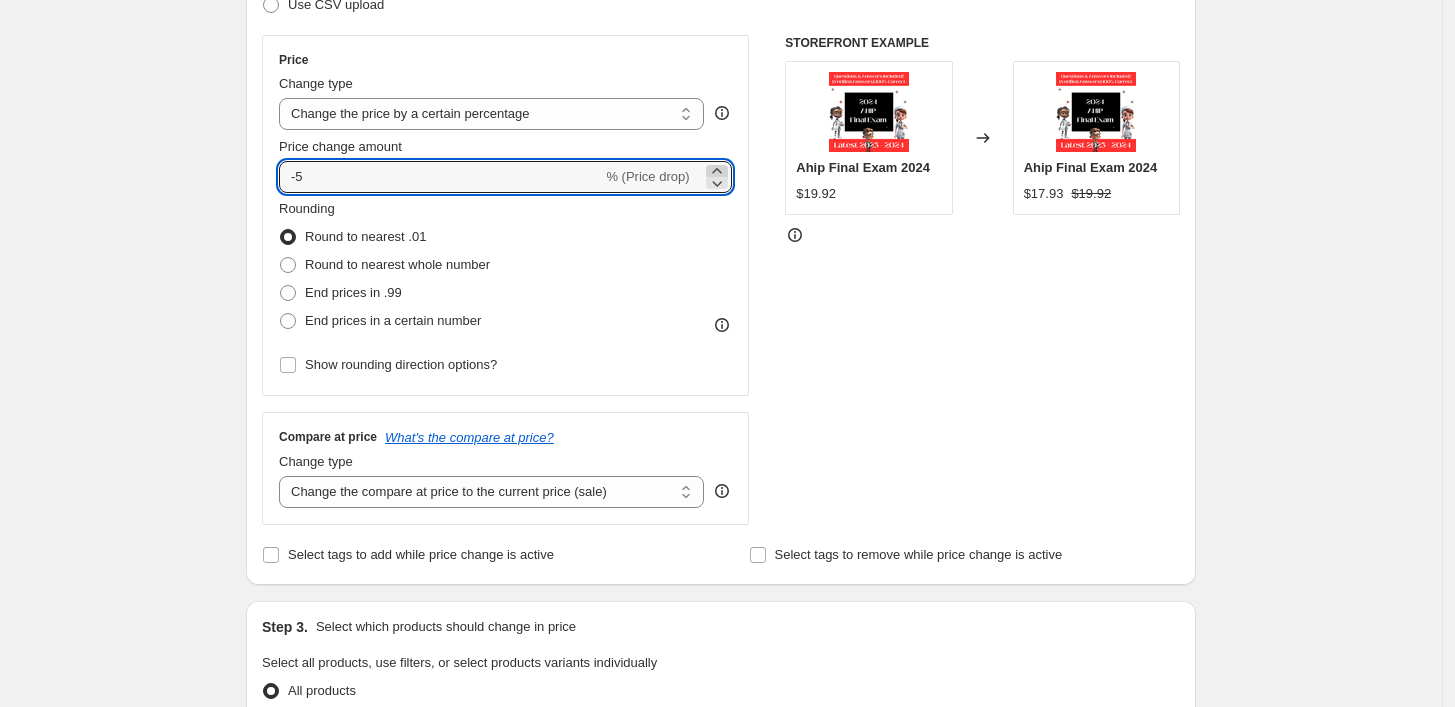 click 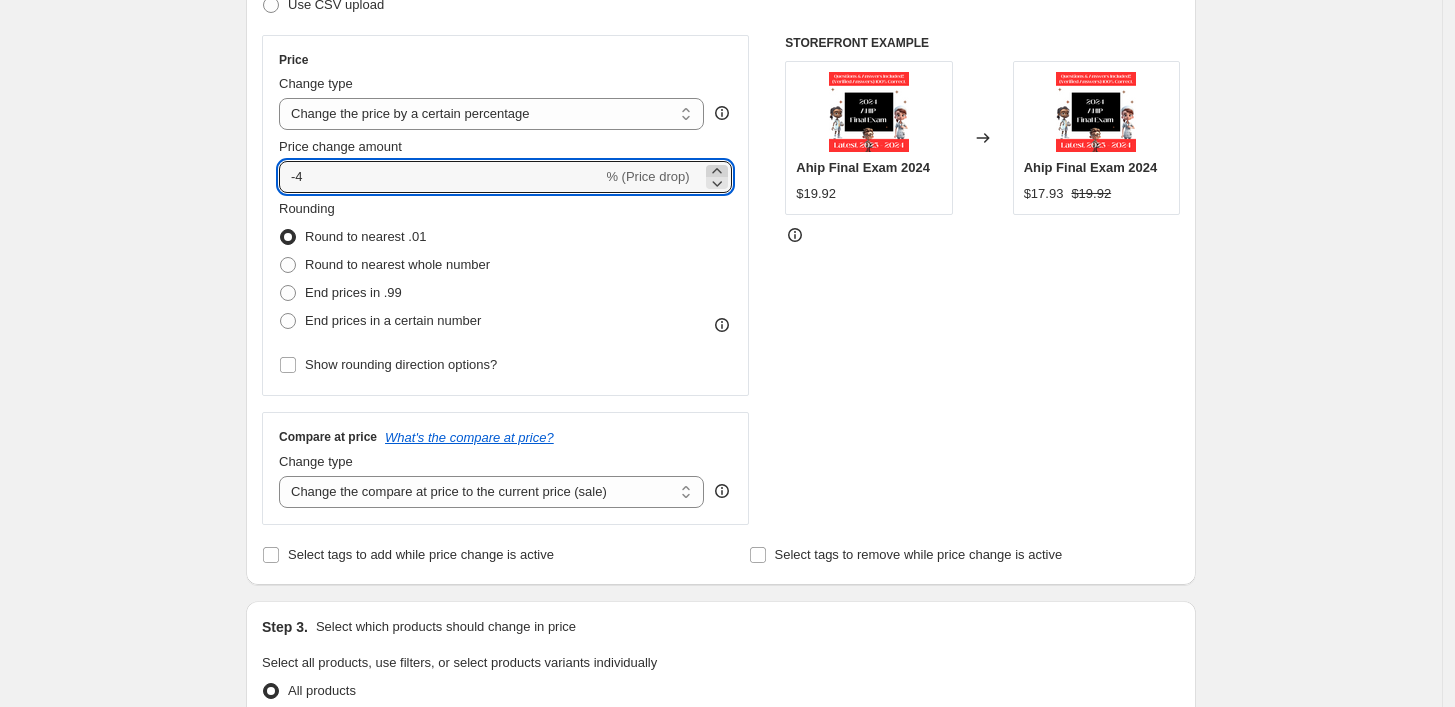 click 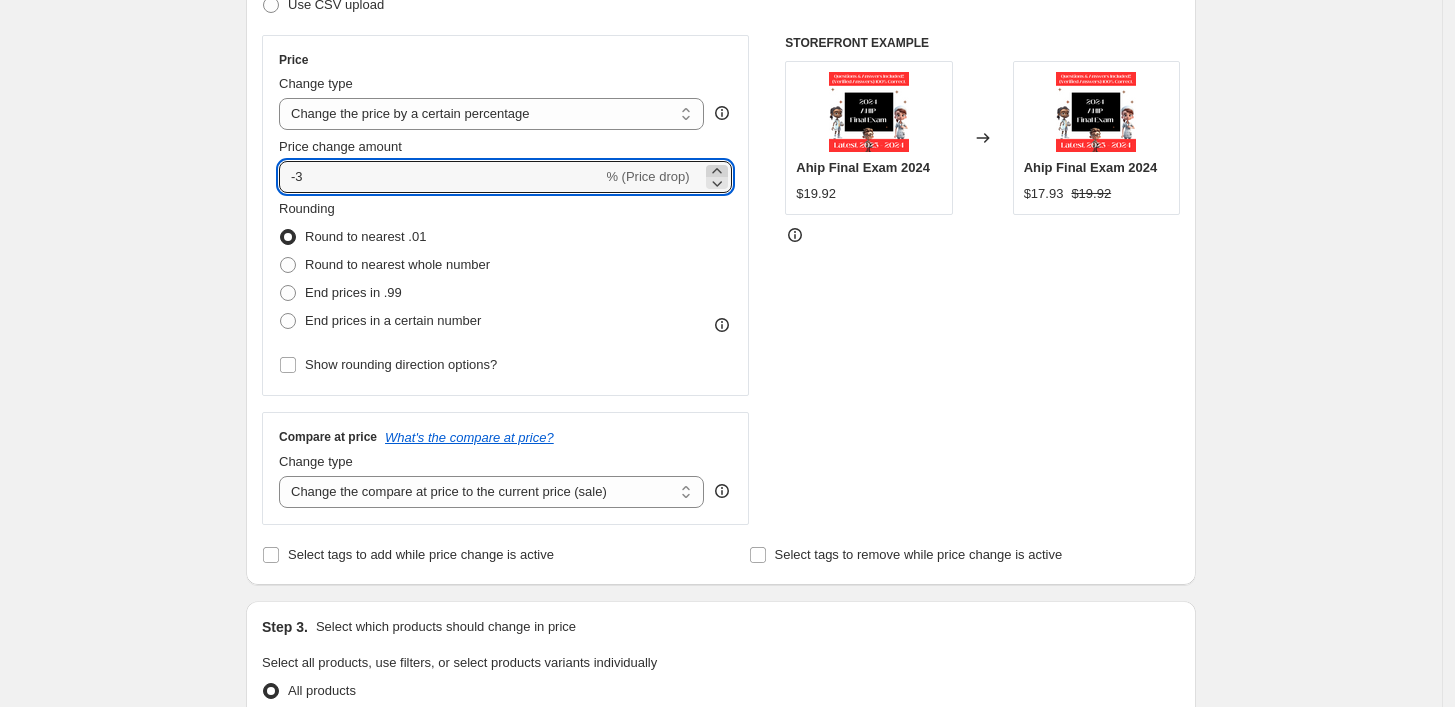 click 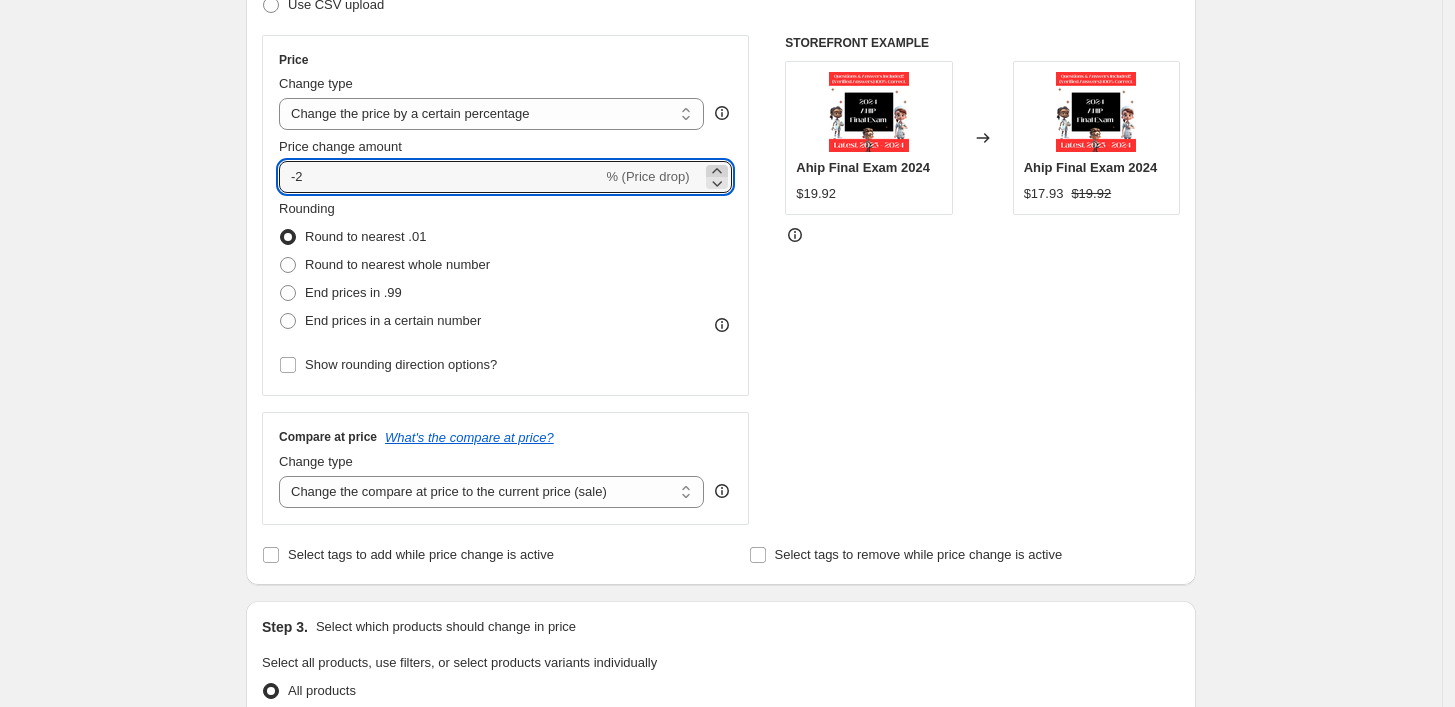 click 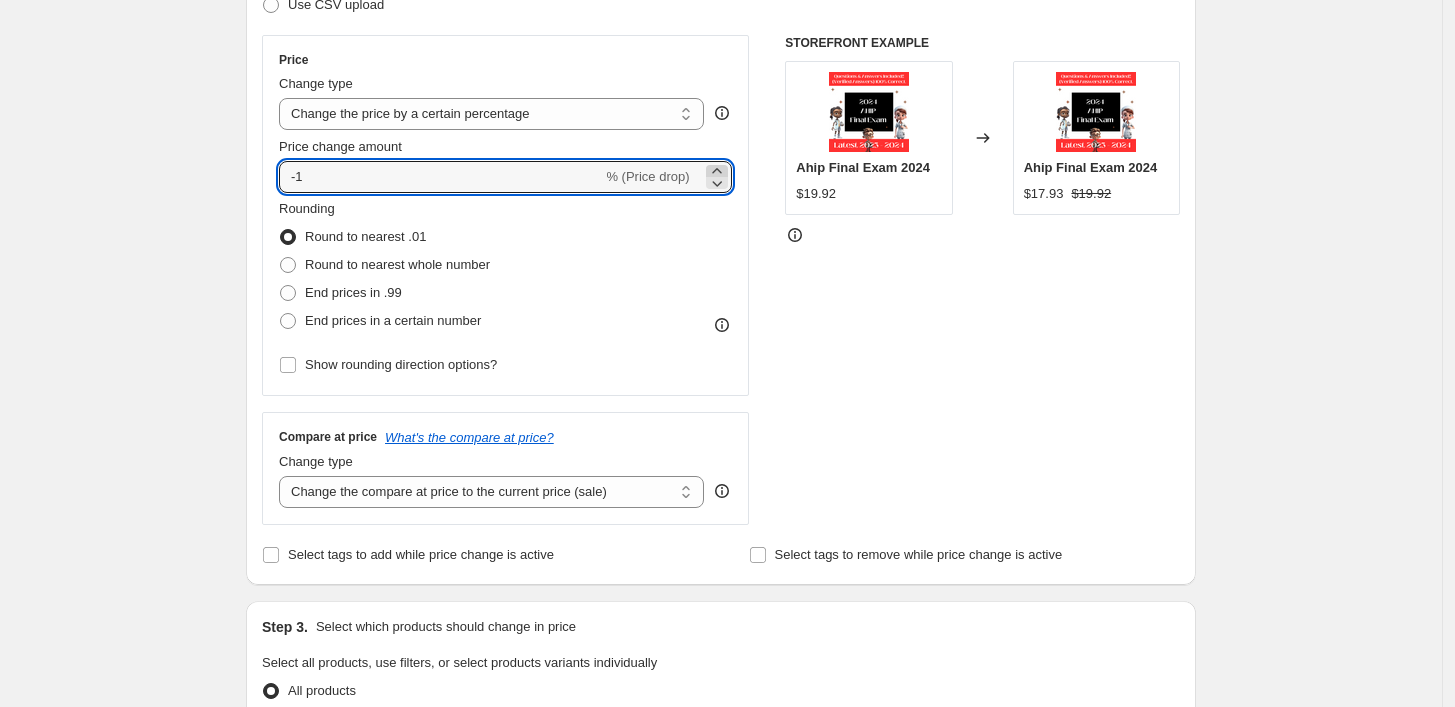 click 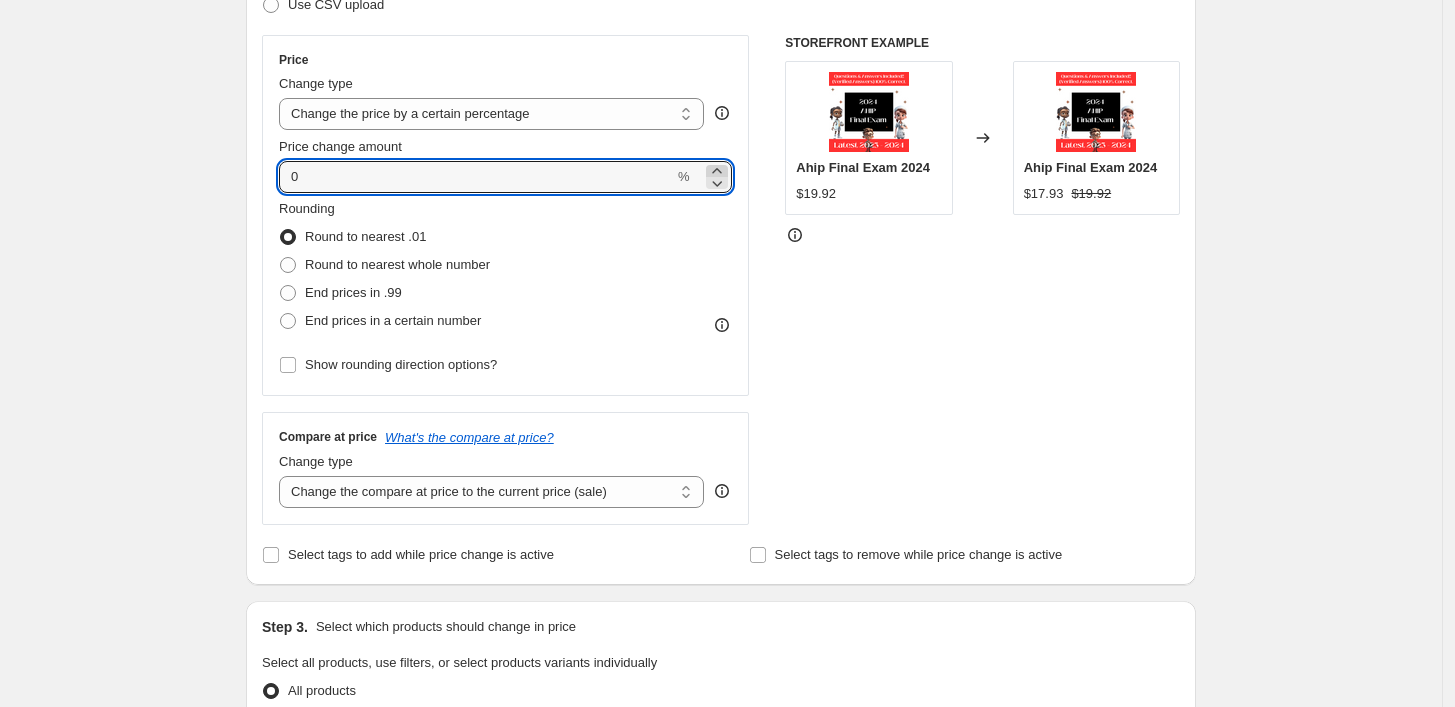 click 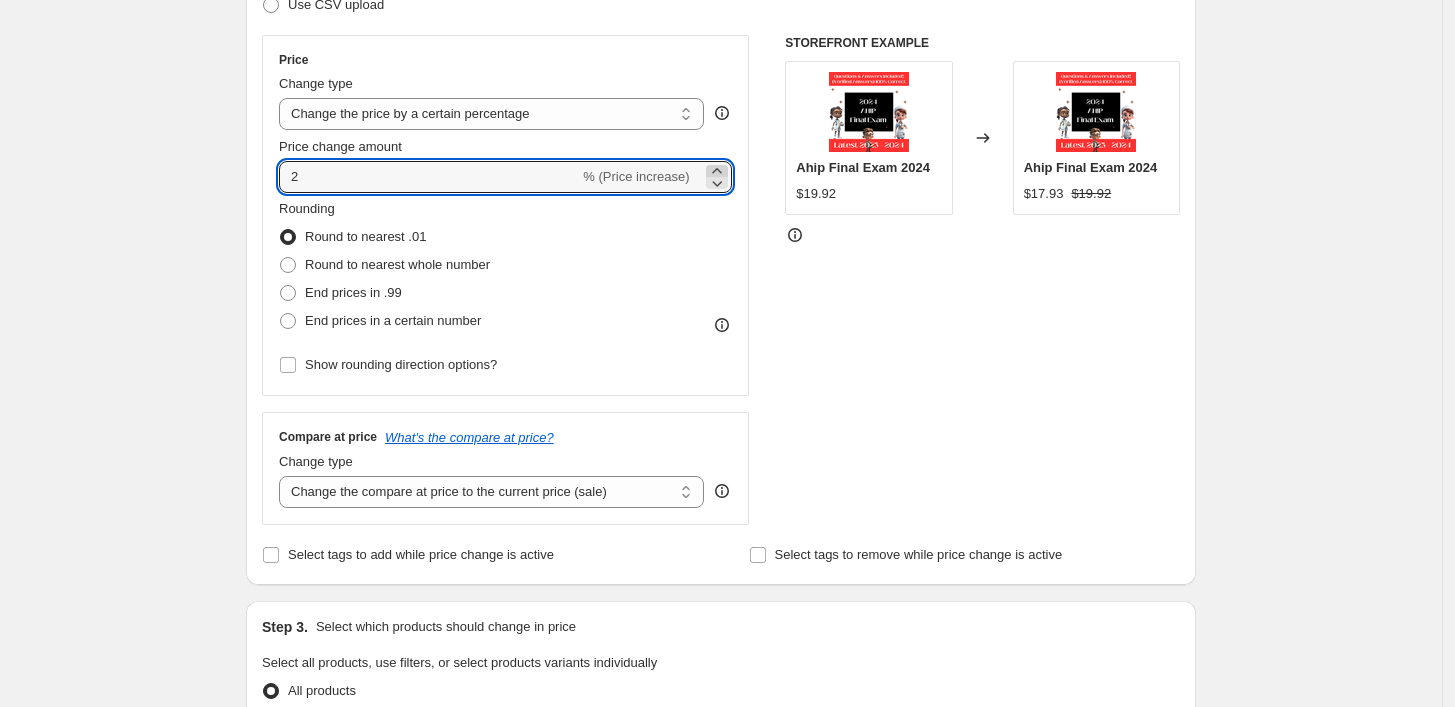click 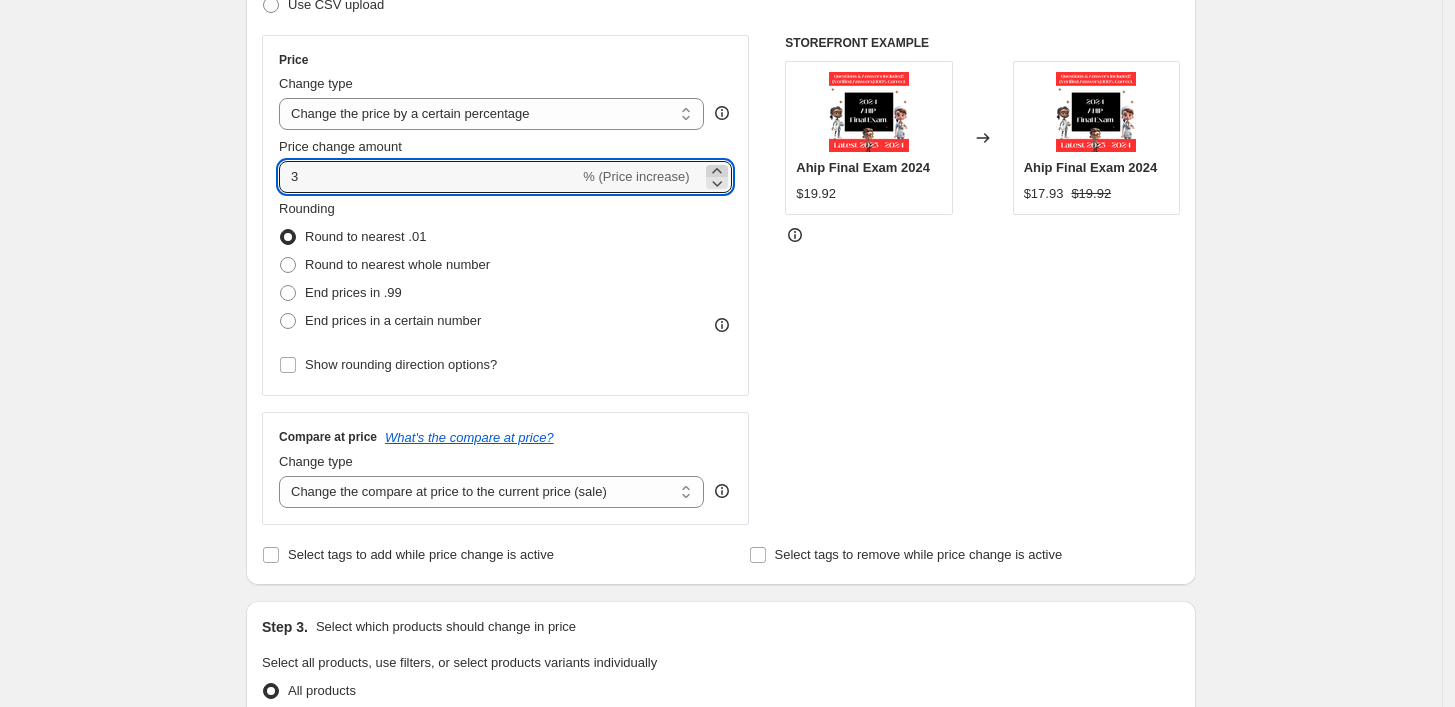 click 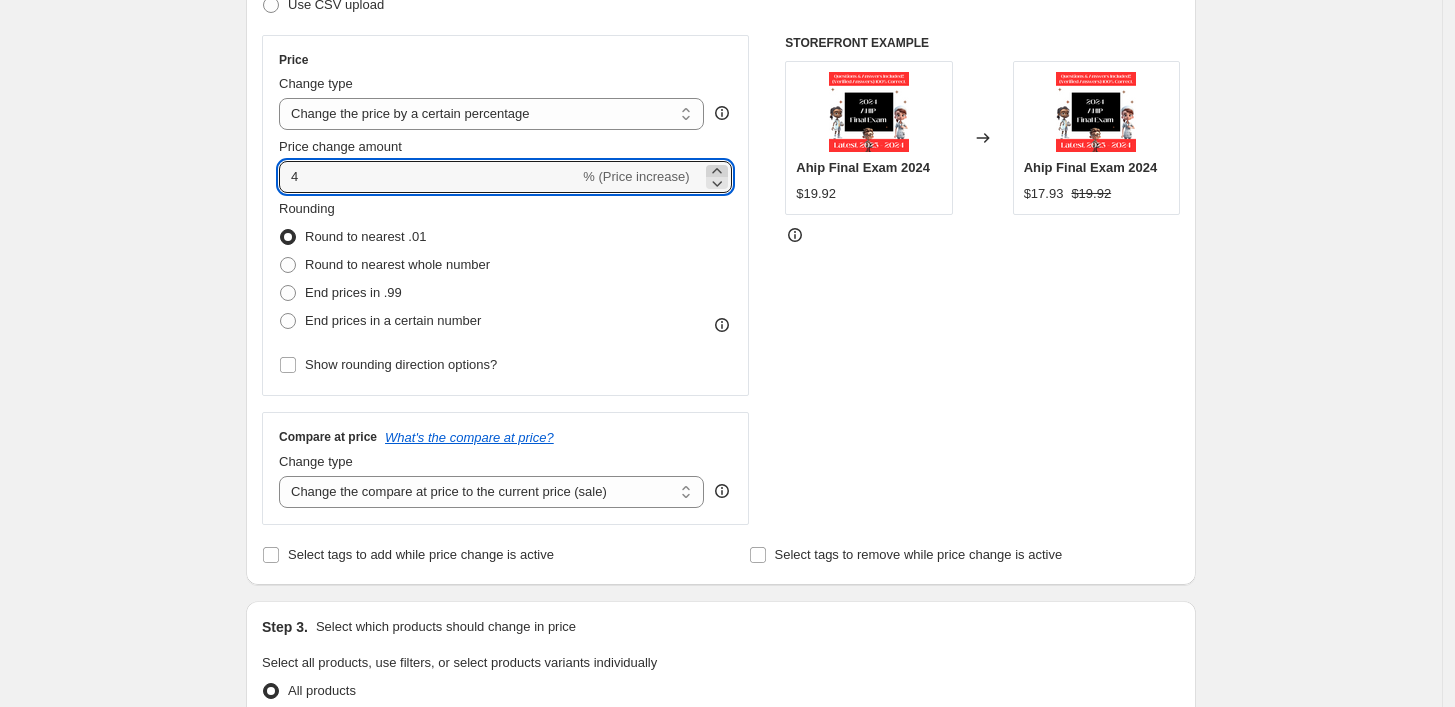 click 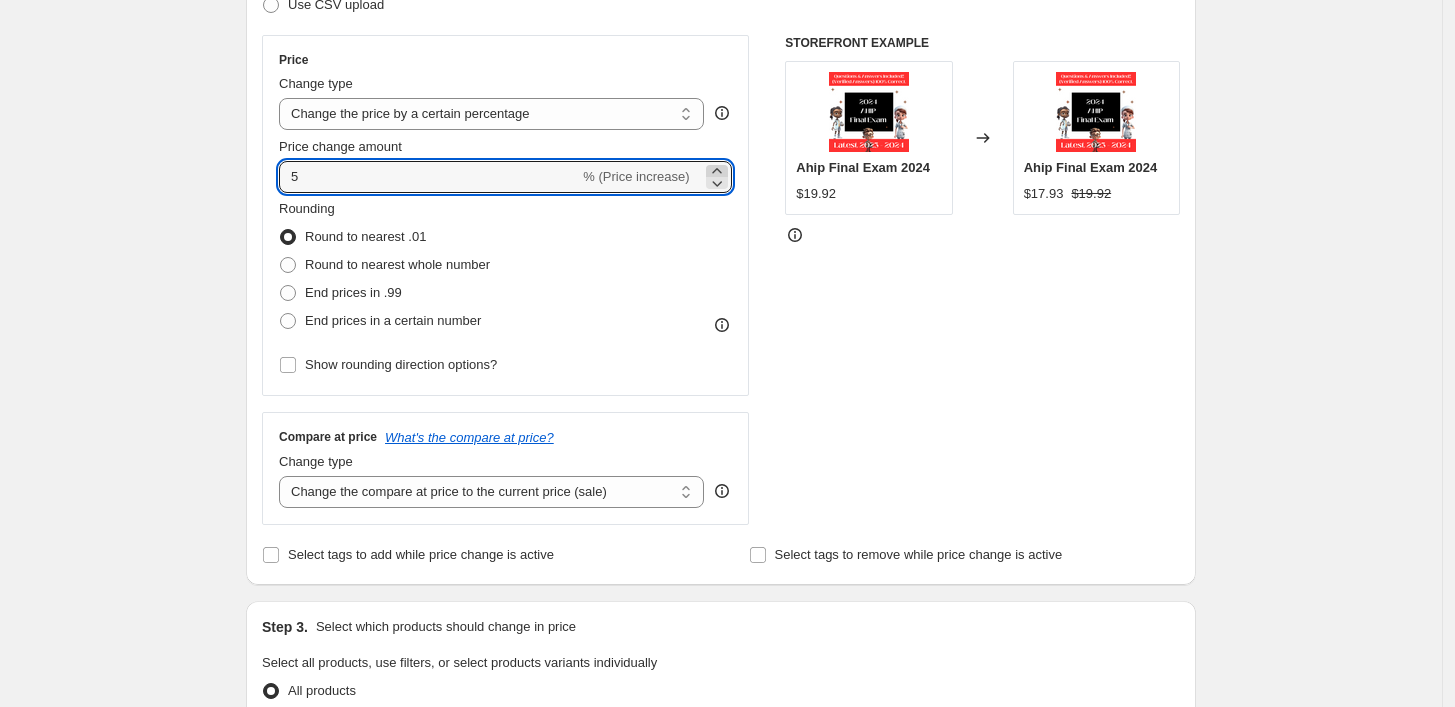 click 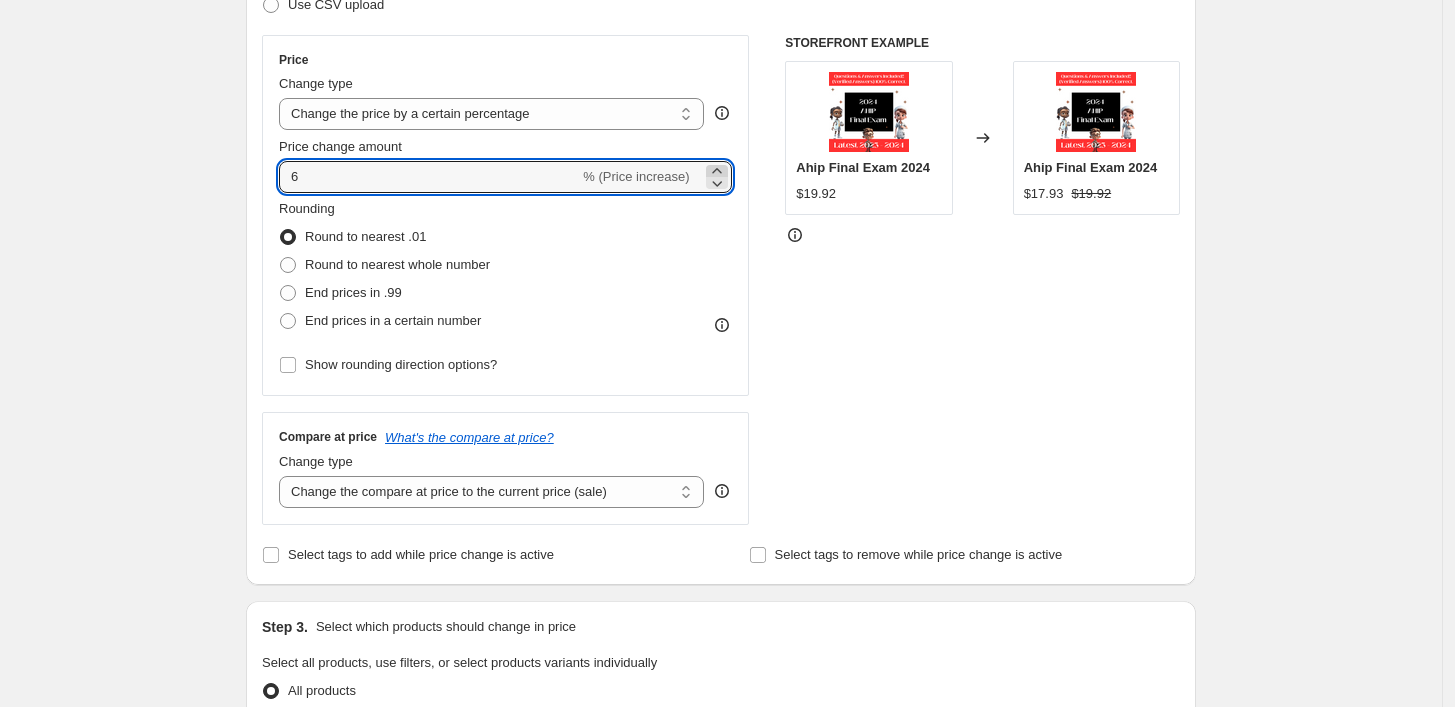 click 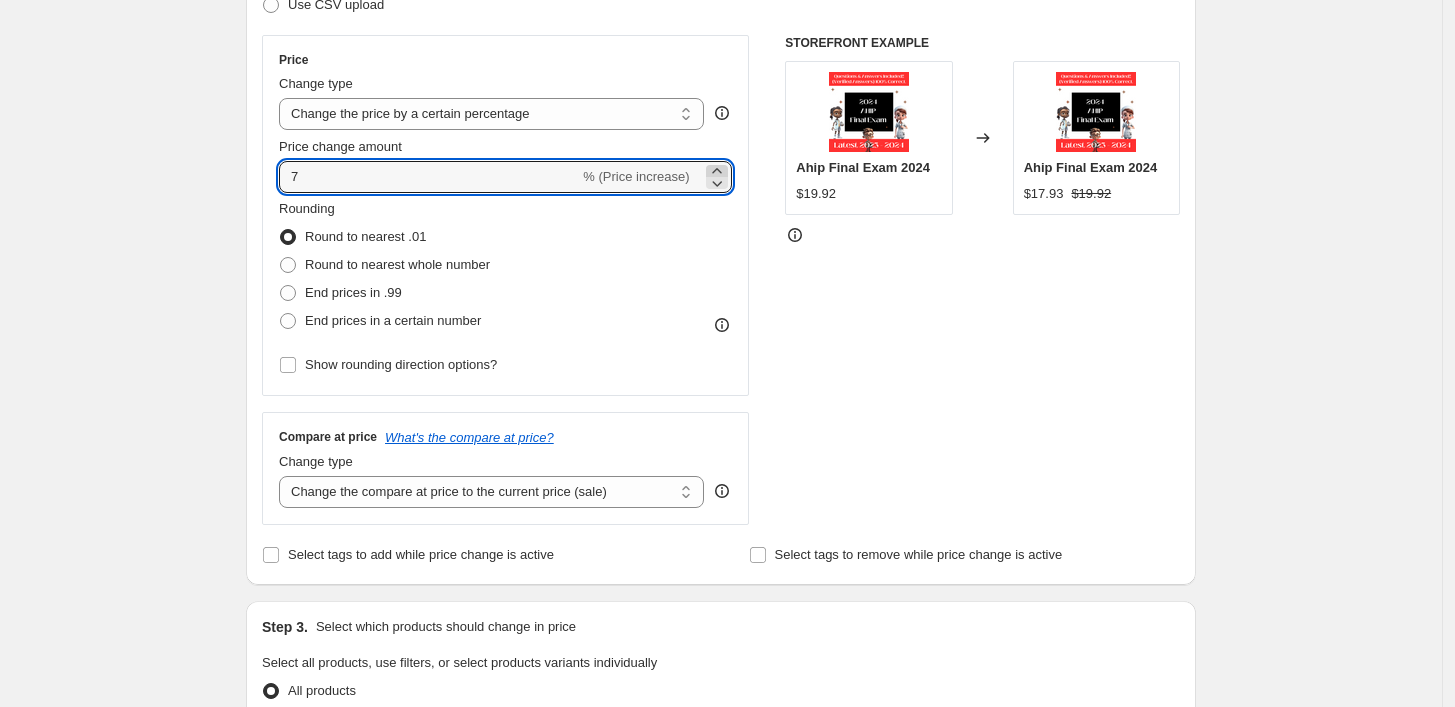 click 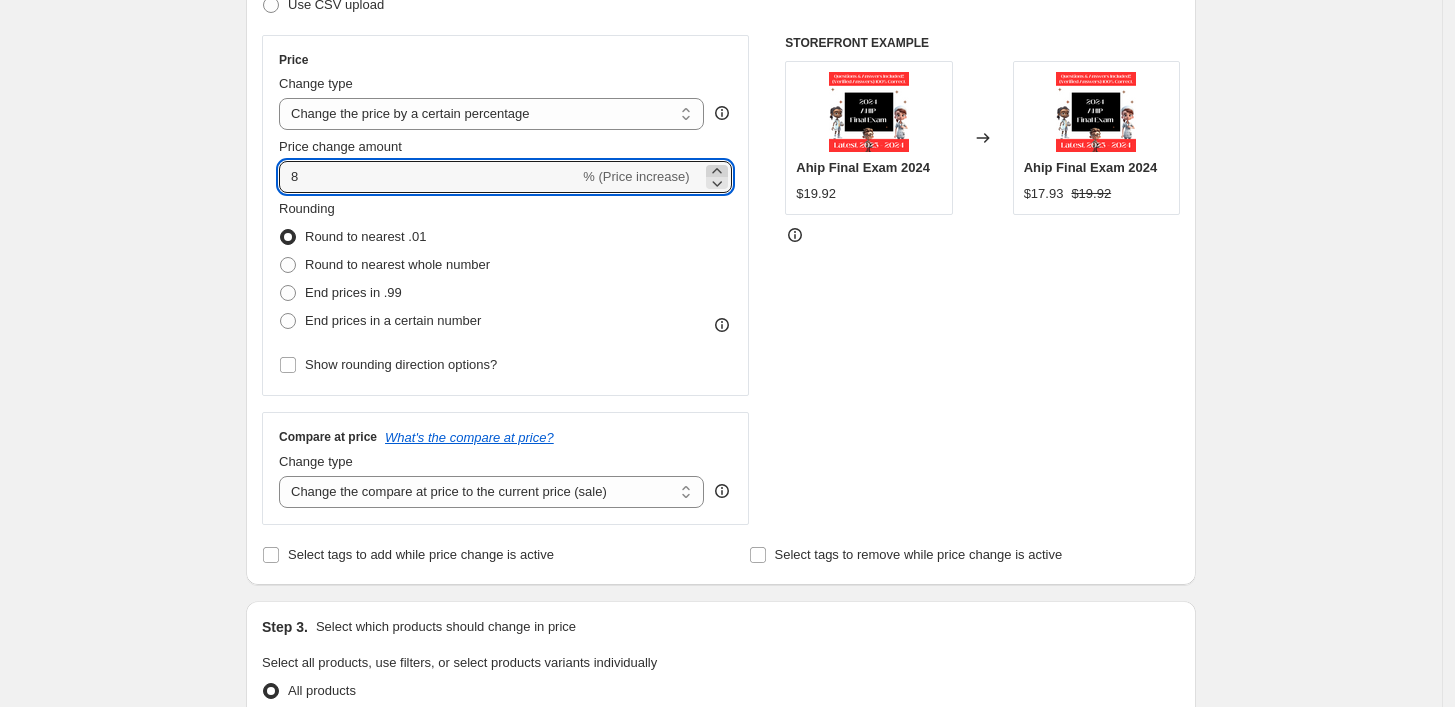 click 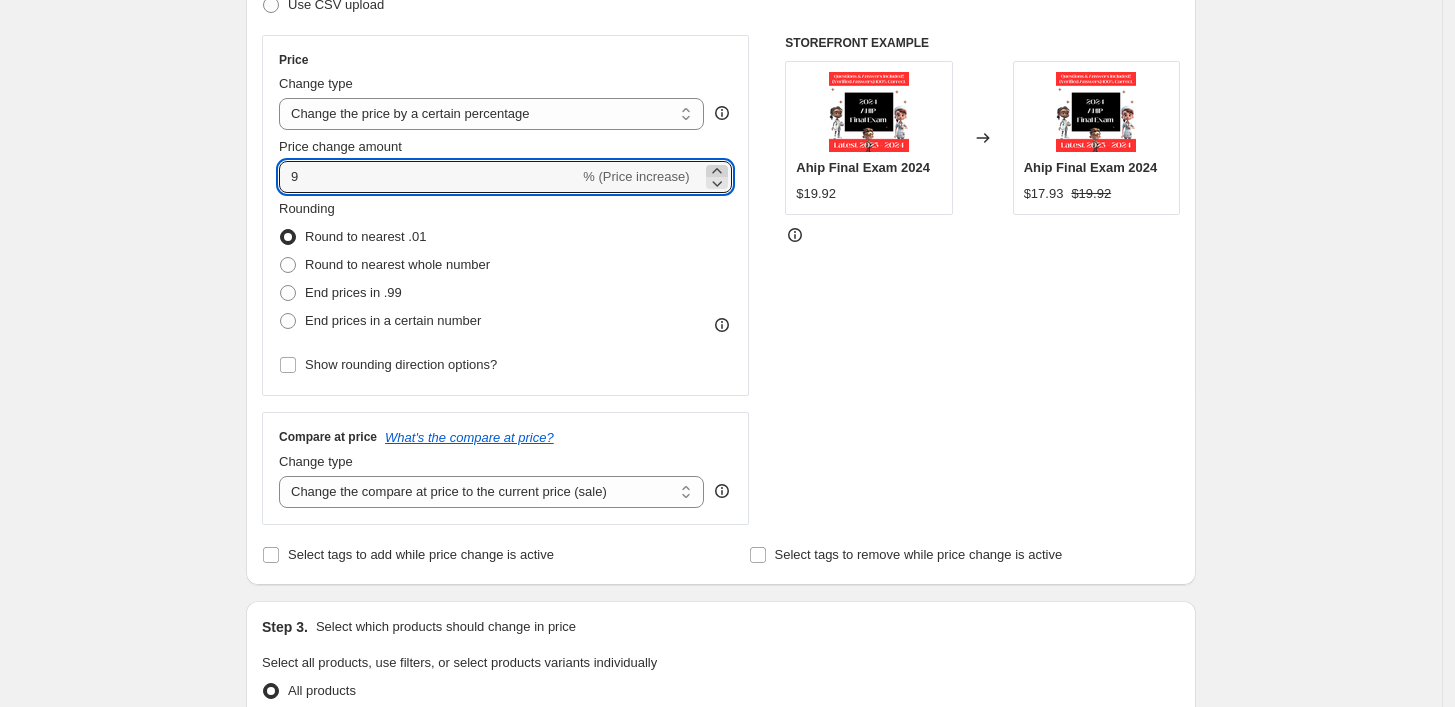 click 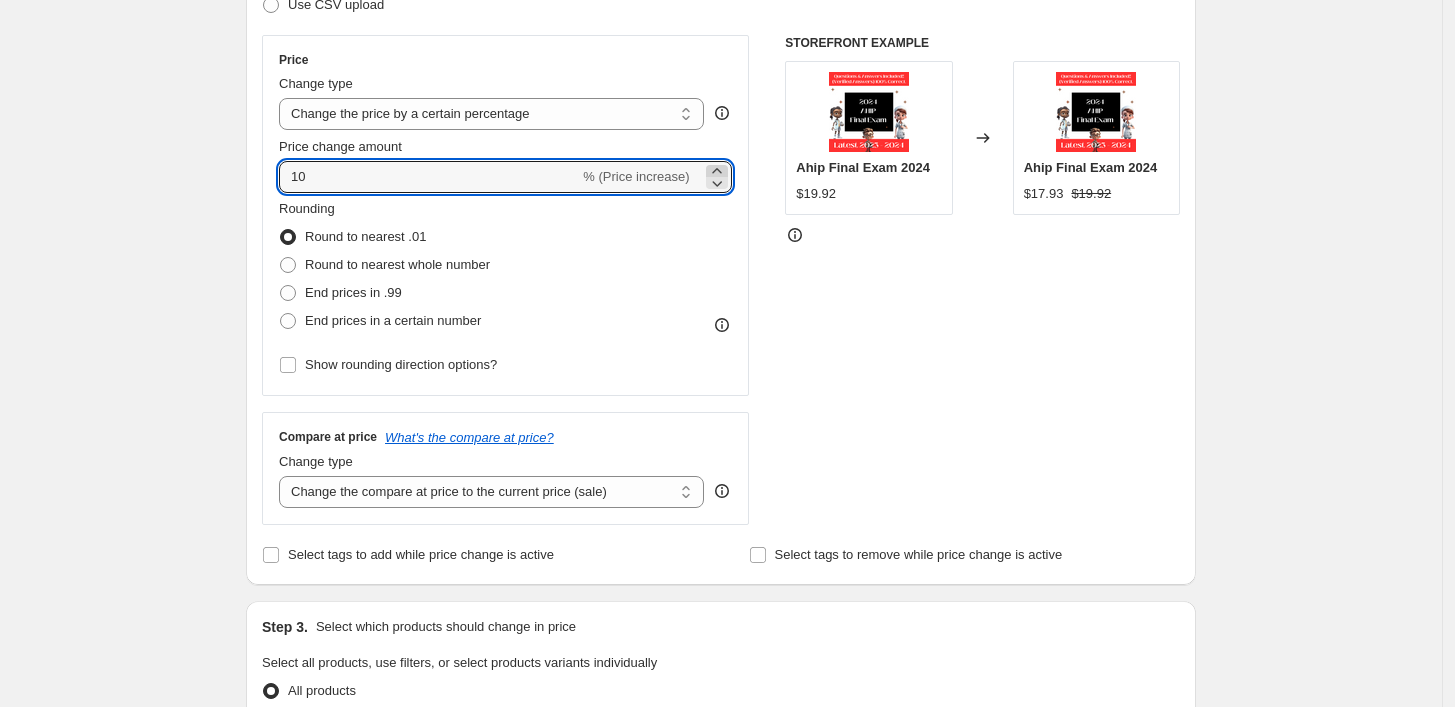 click 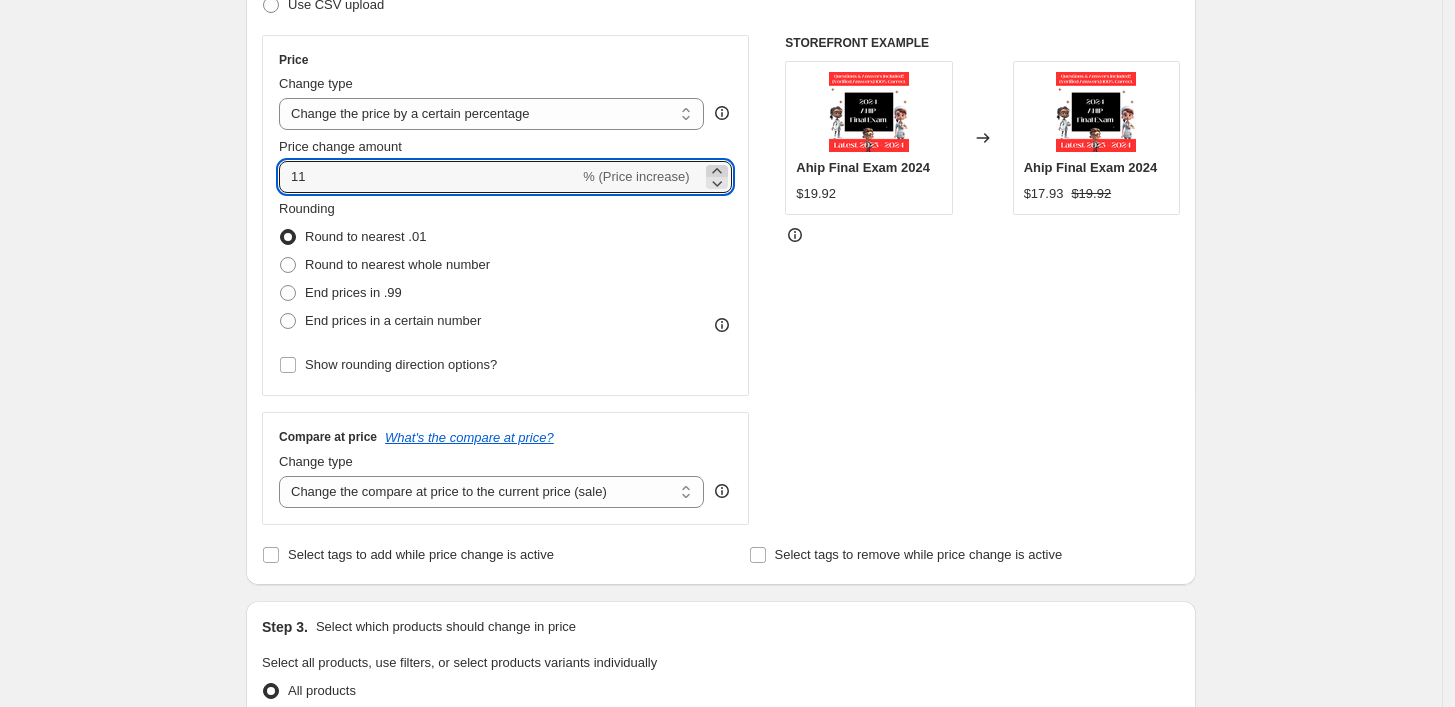 click 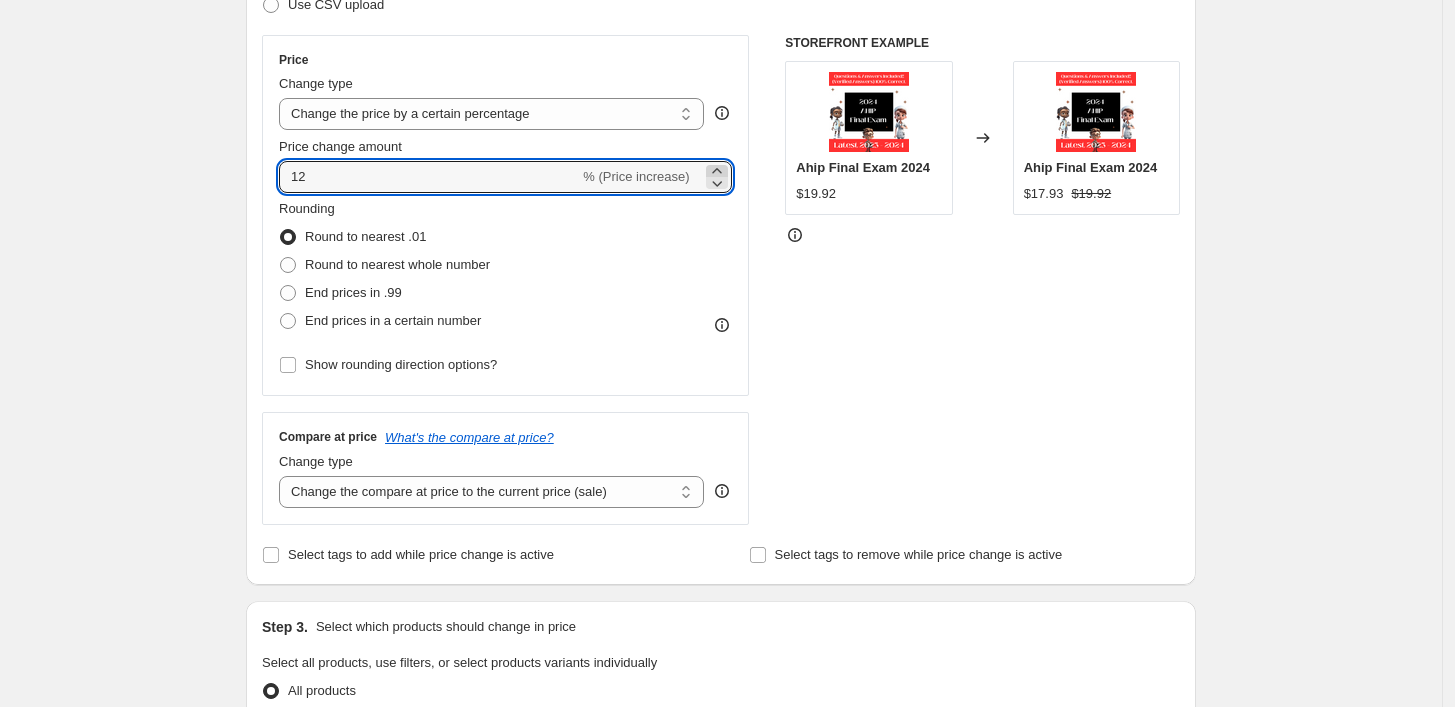 click 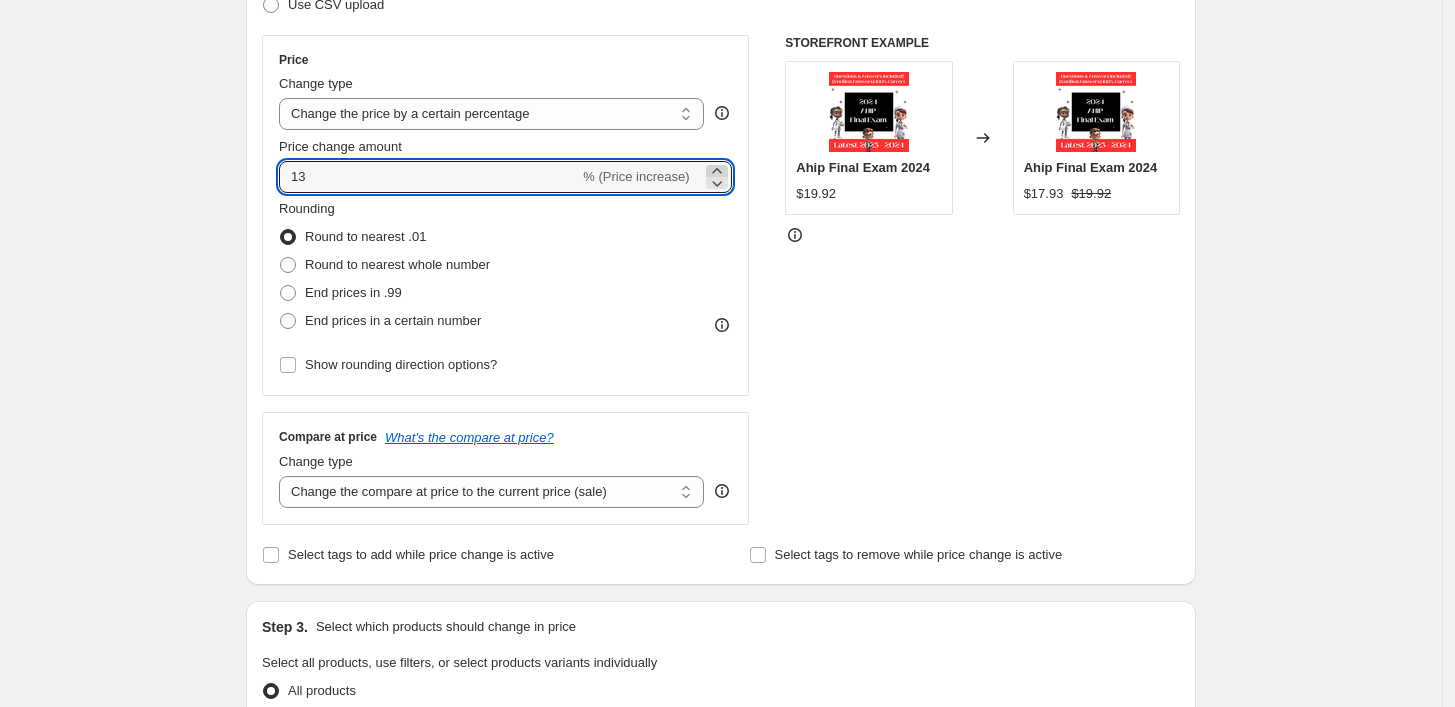 click 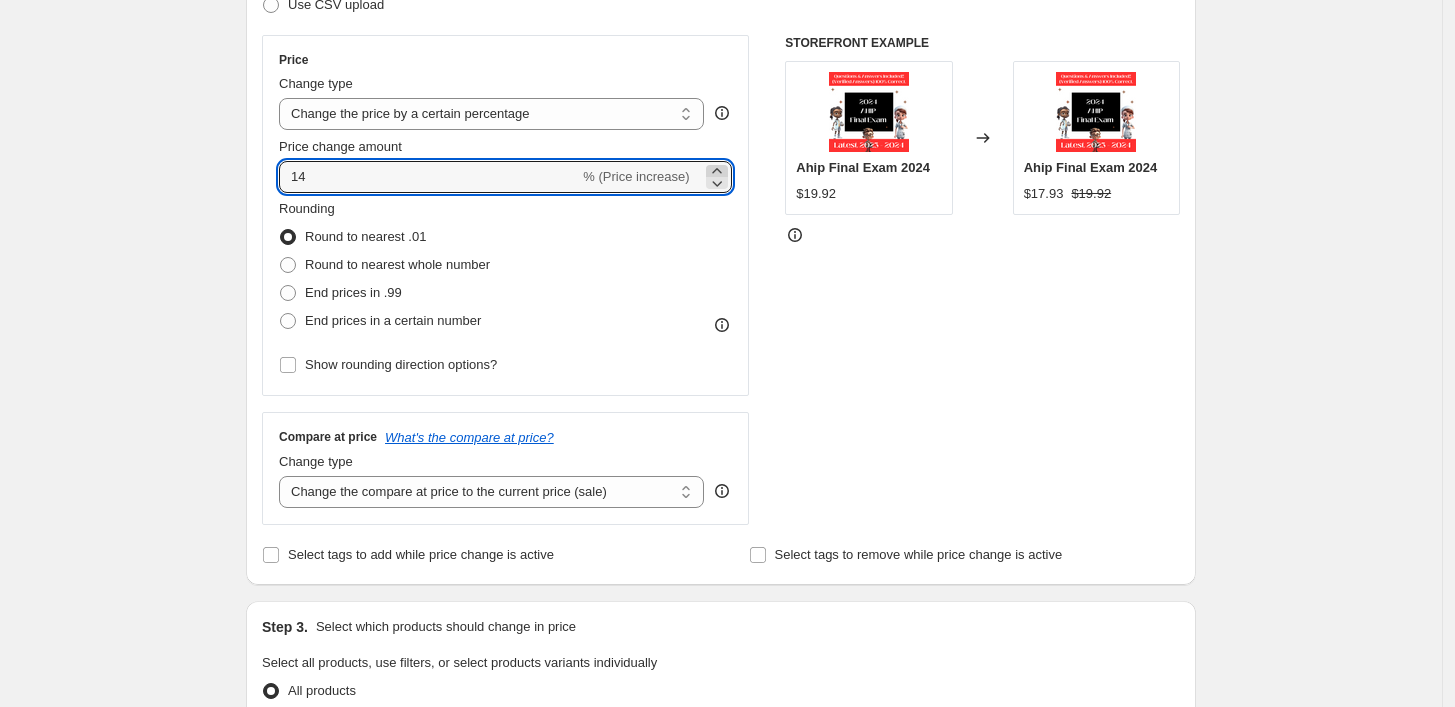 click 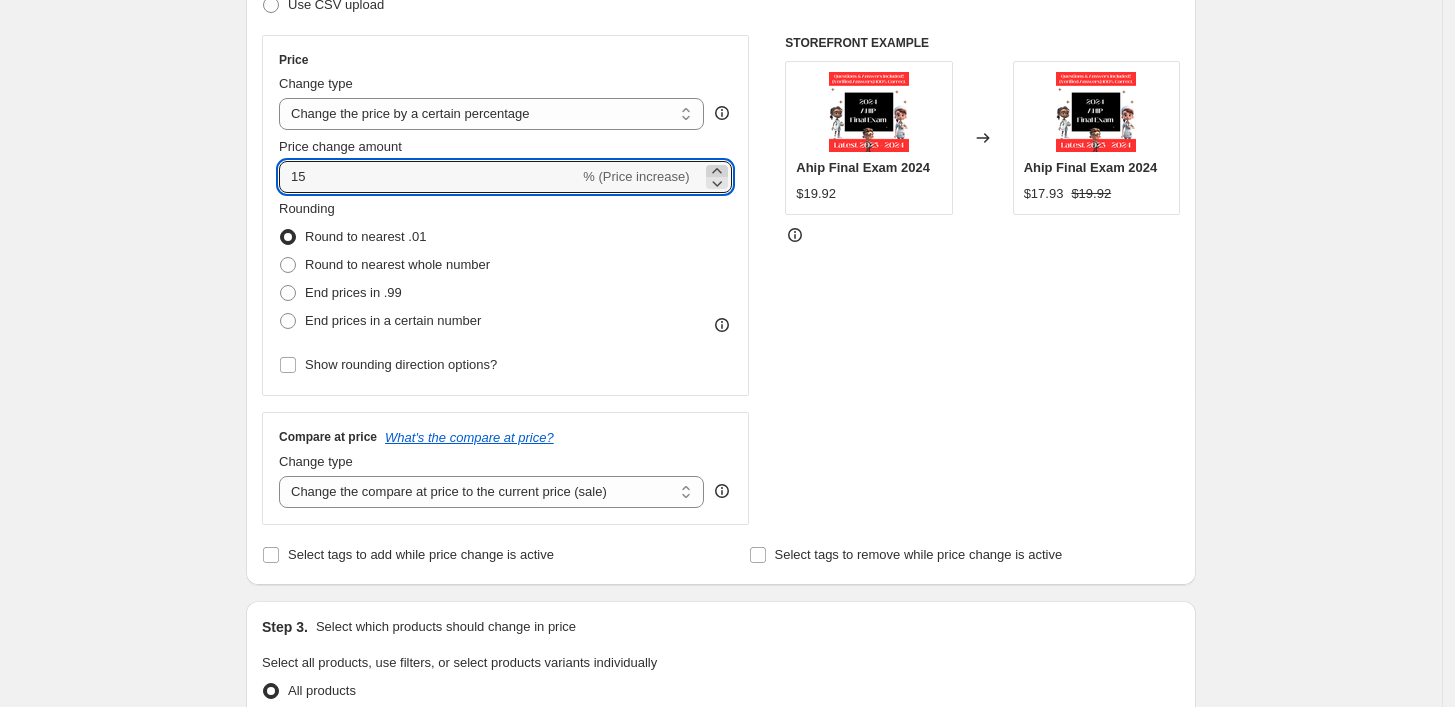 click 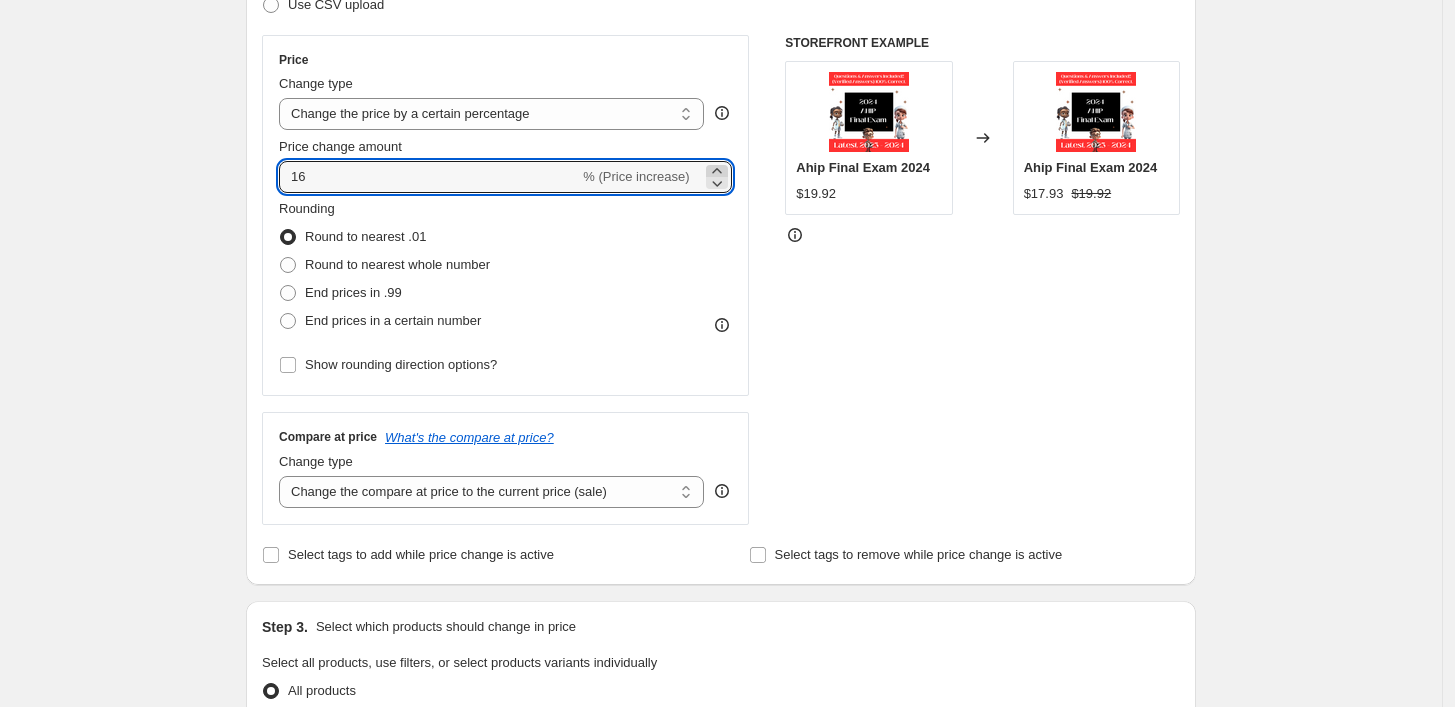 click 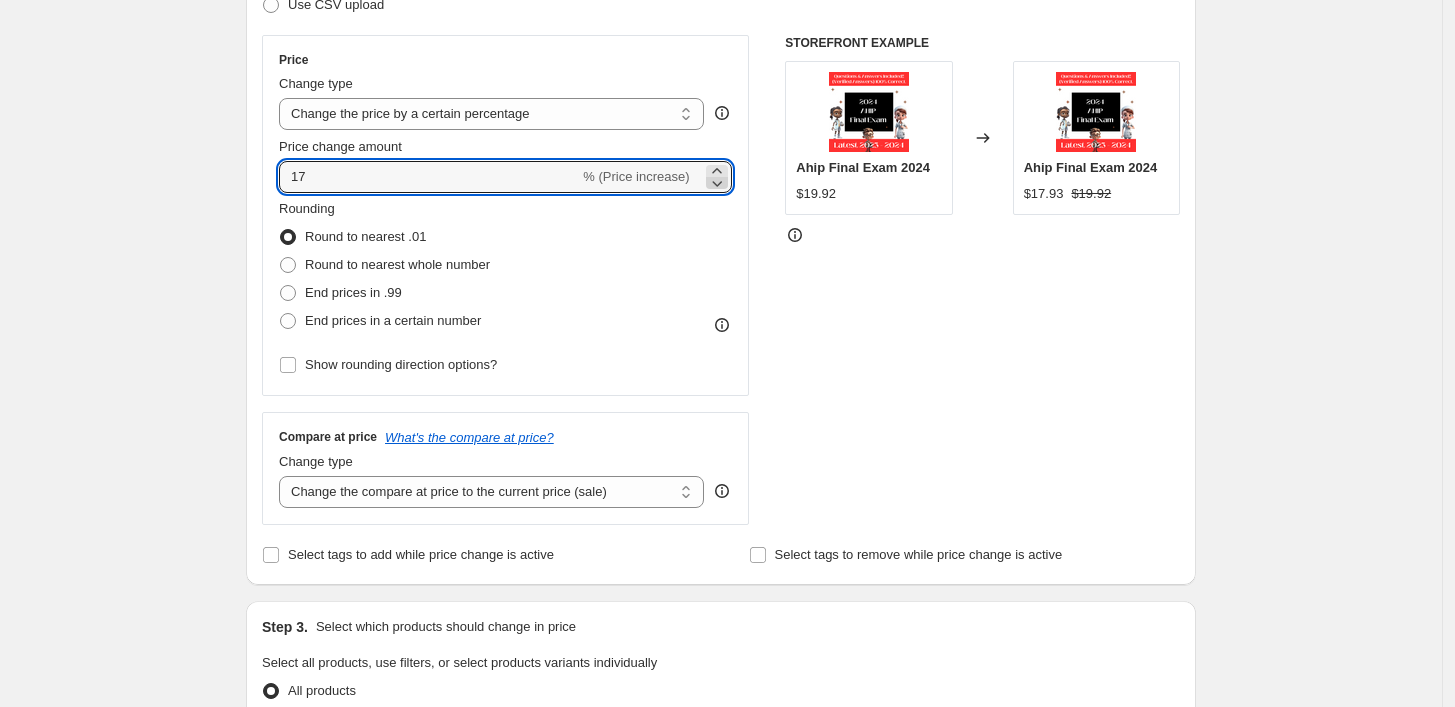 click 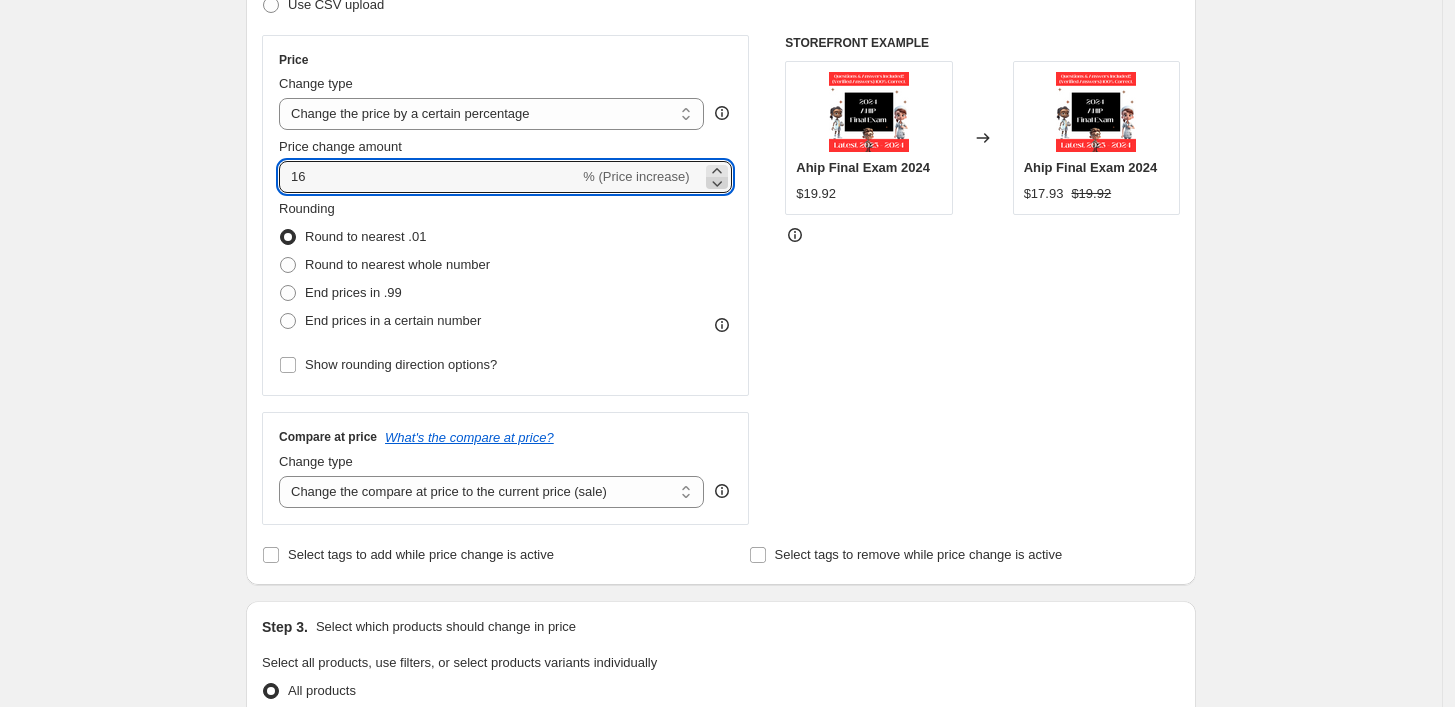click 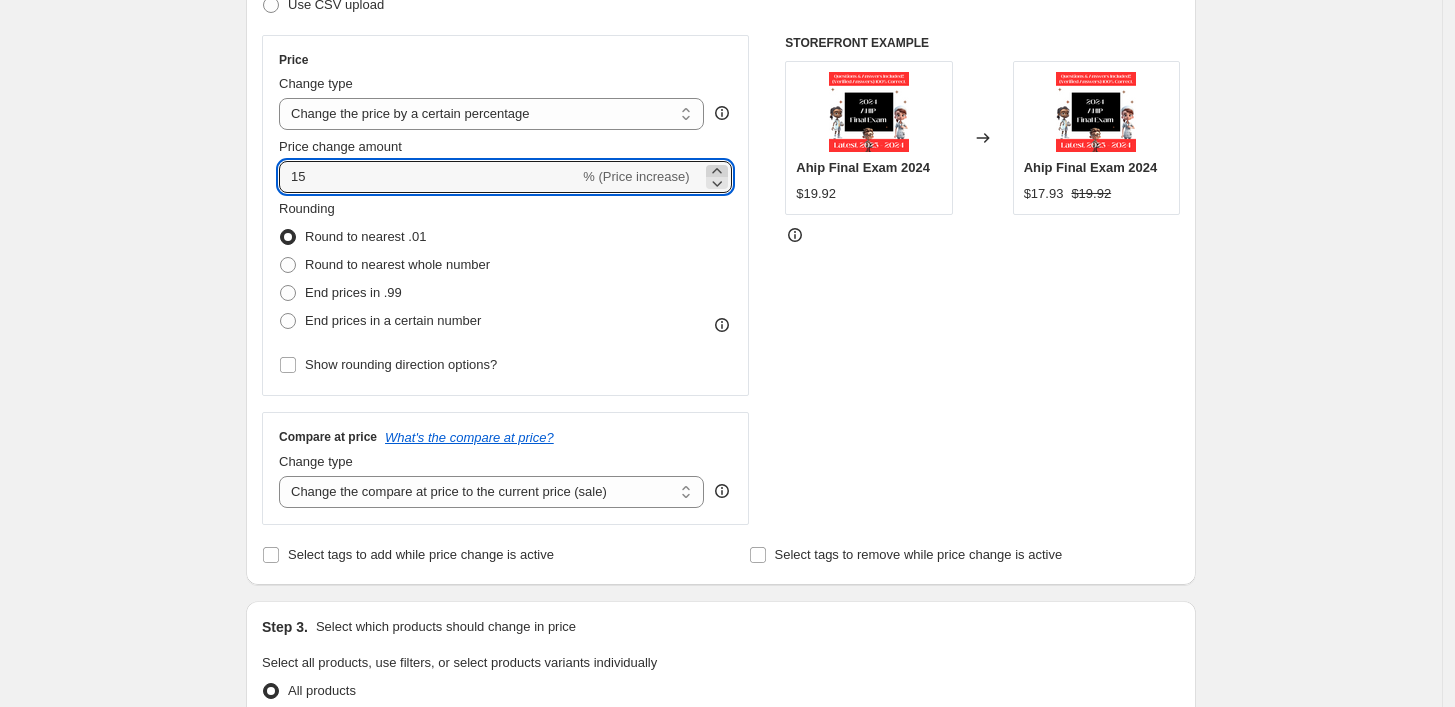 click 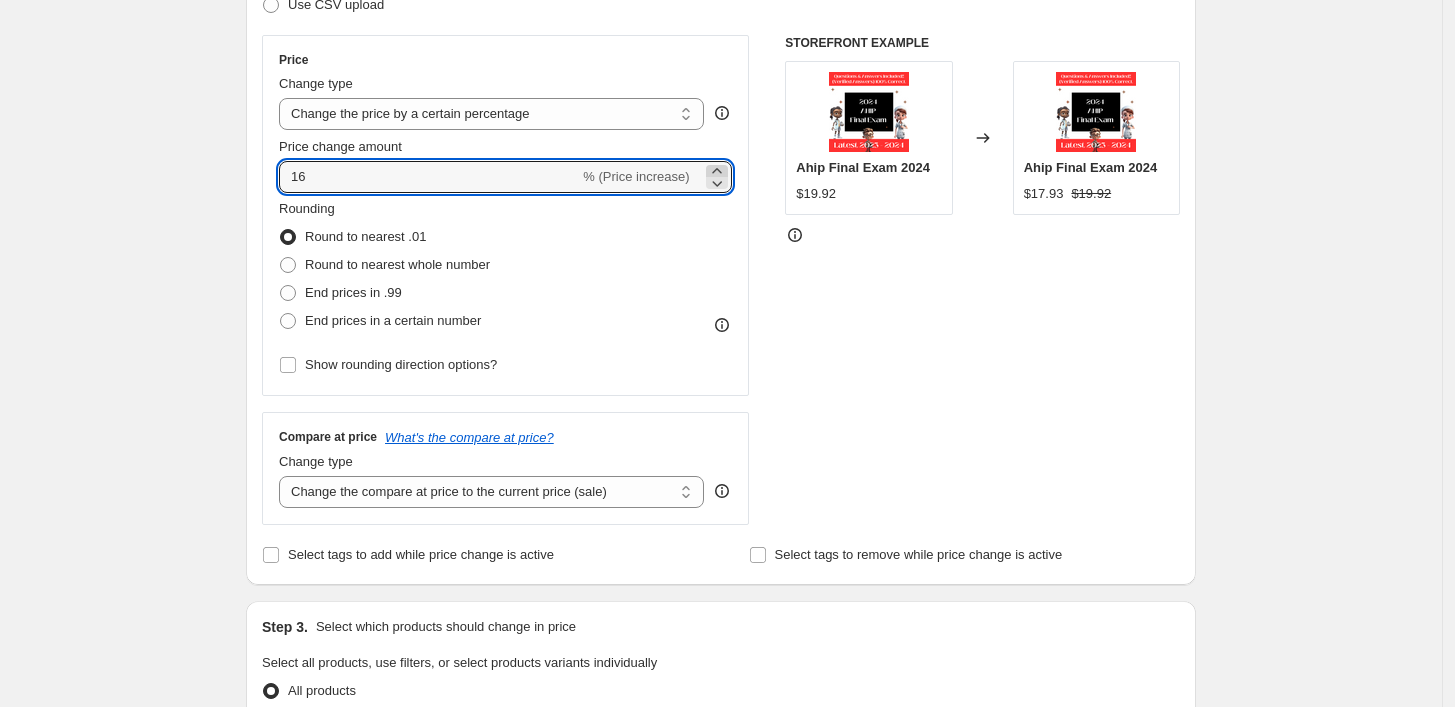 click 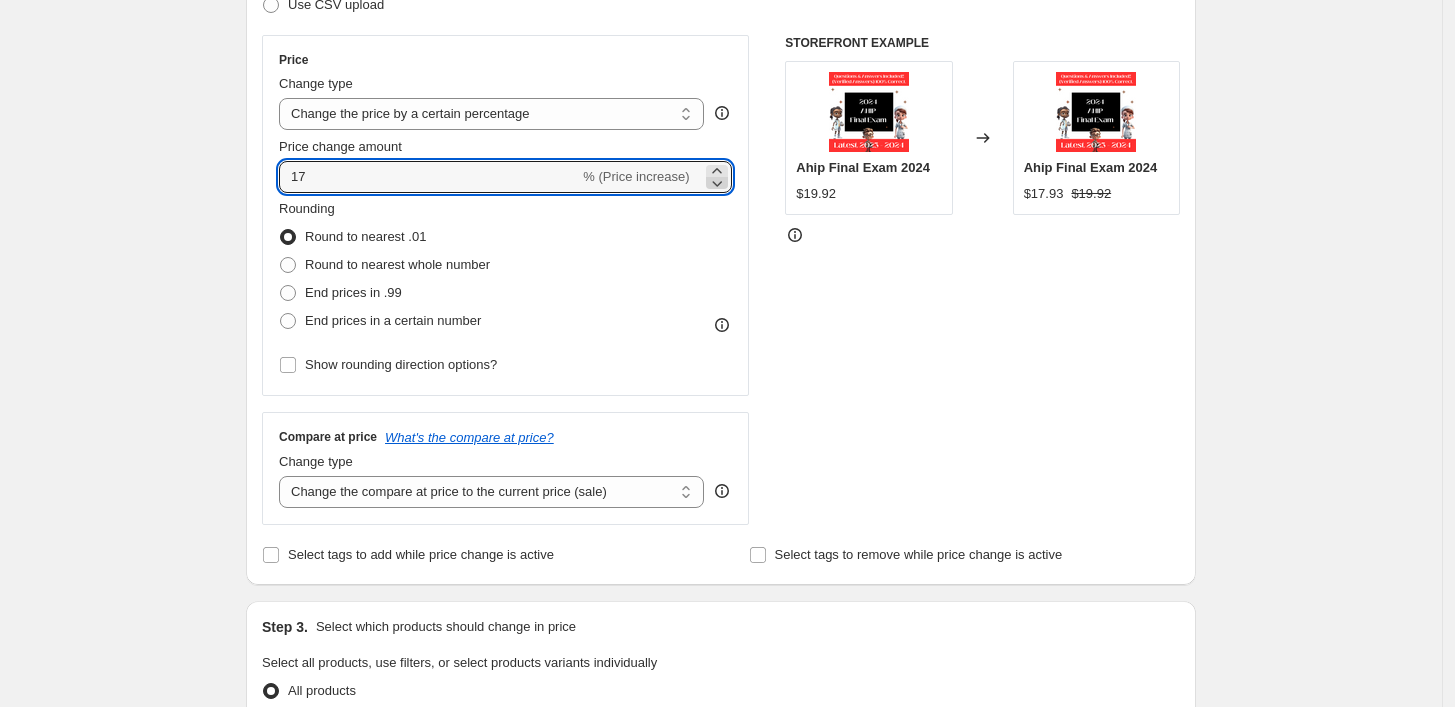 click 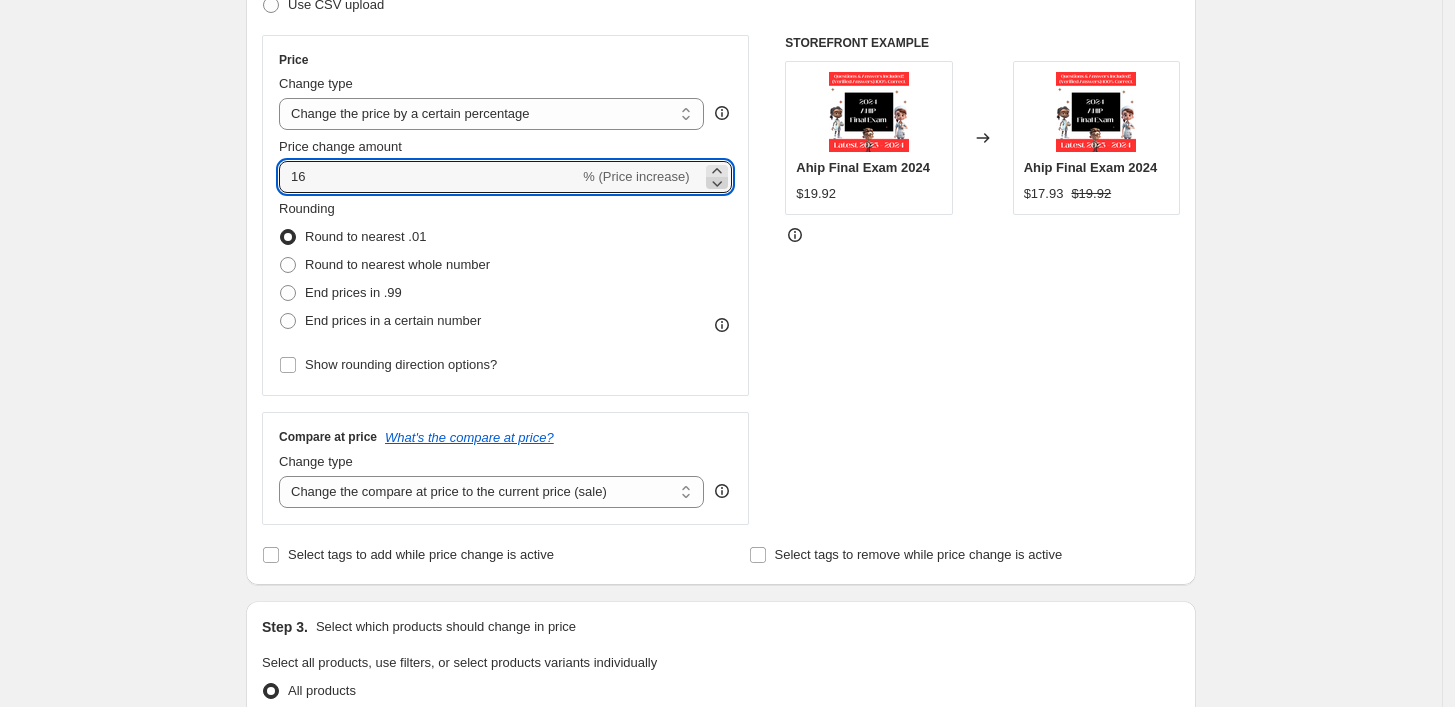 click 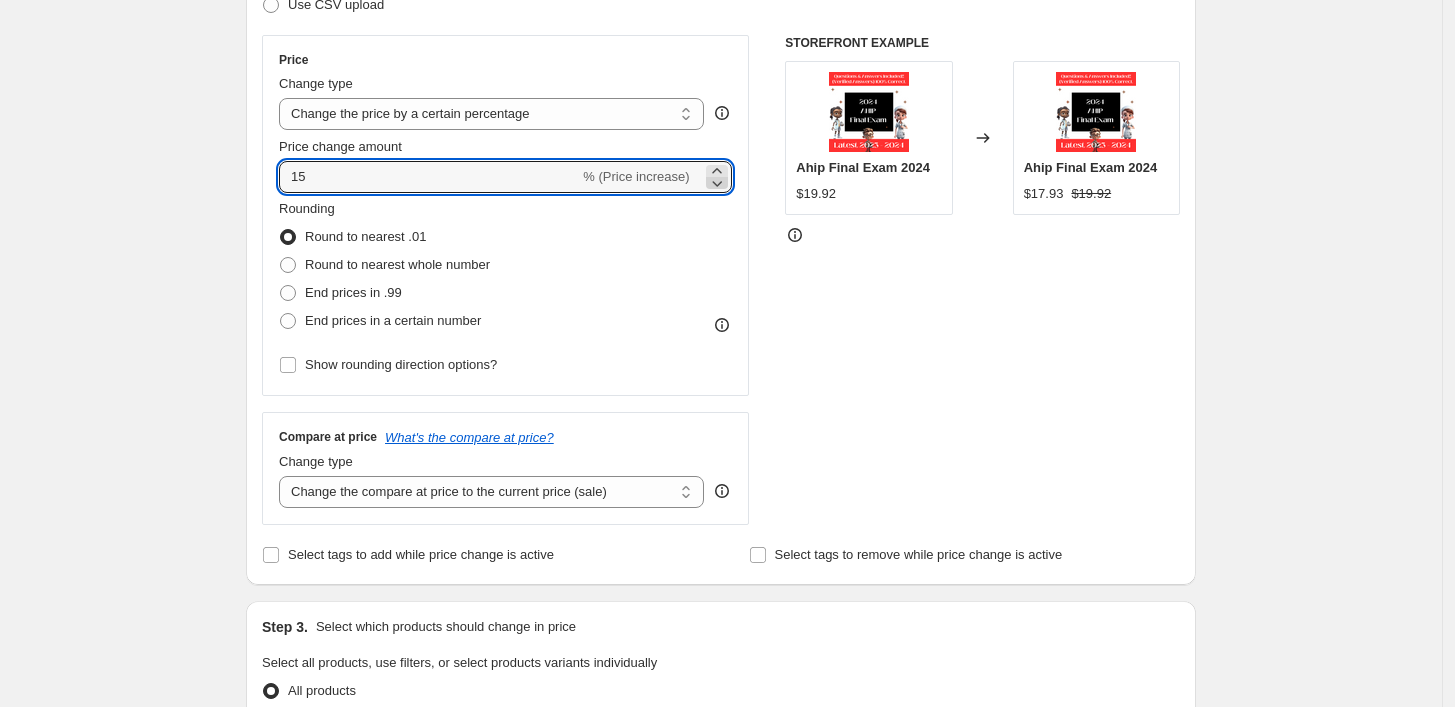 click 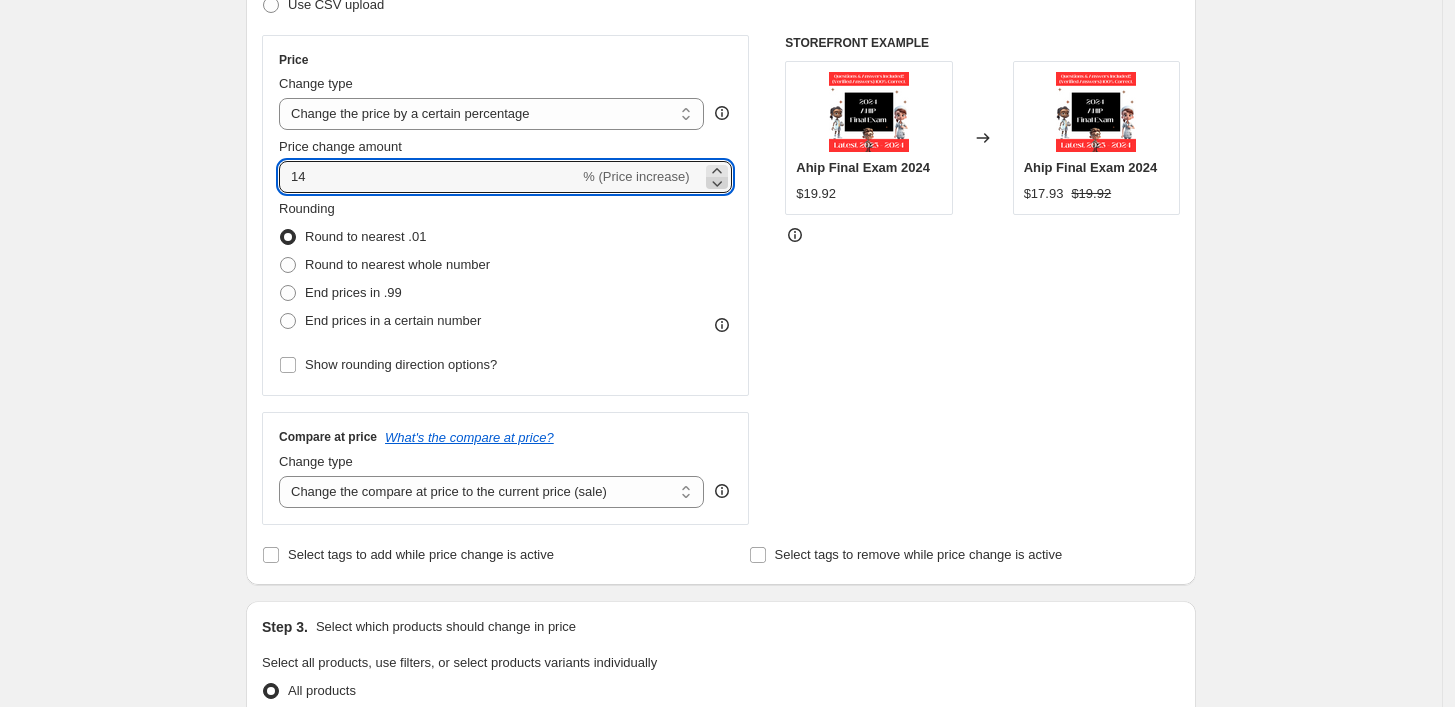 click 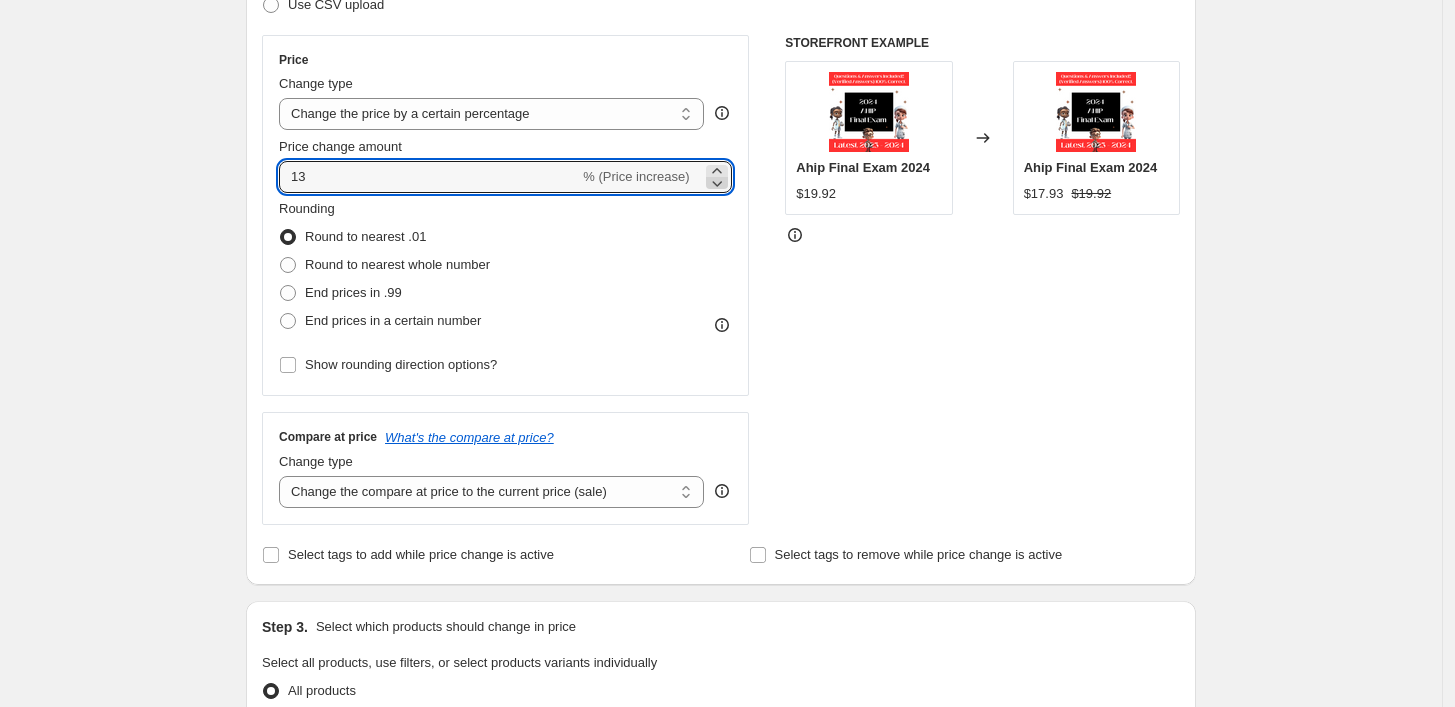 click 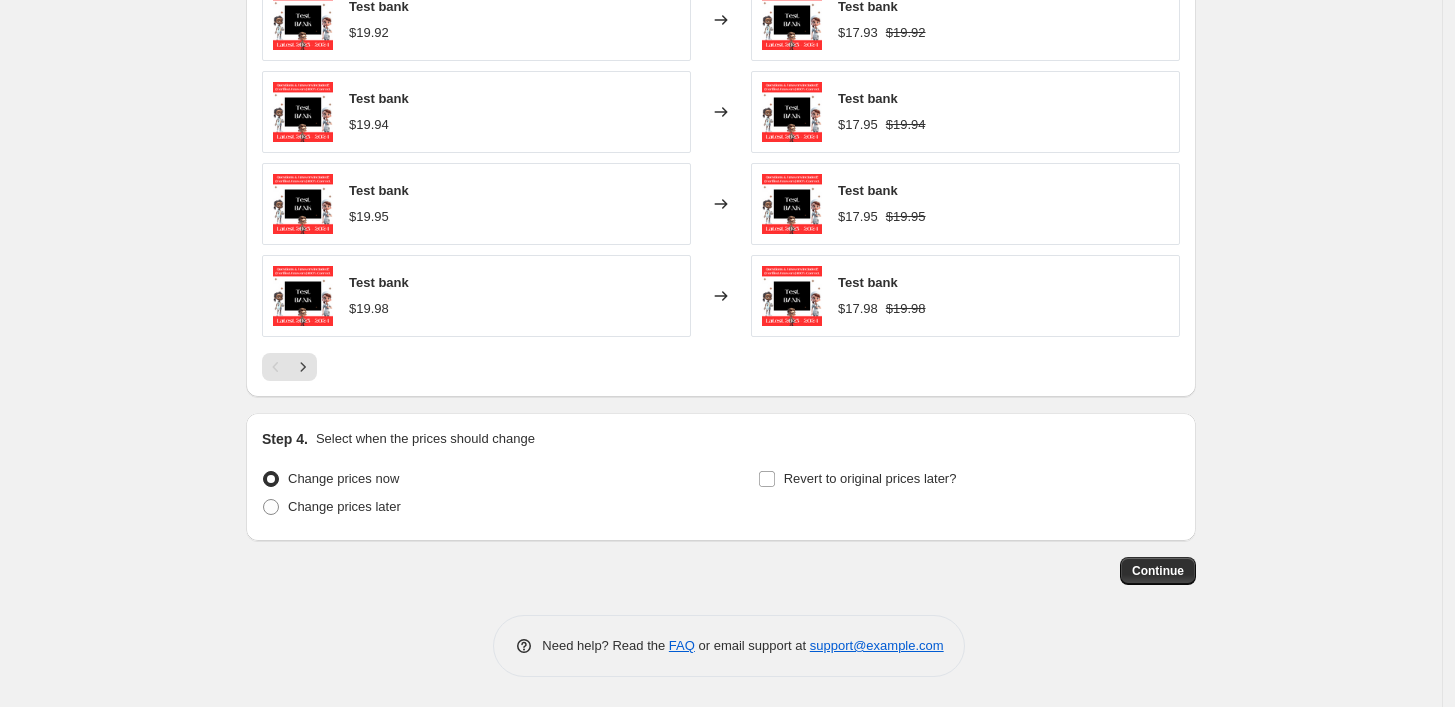 scroll, scrollTop: 625, scrollLeft: 0, axis: vertical 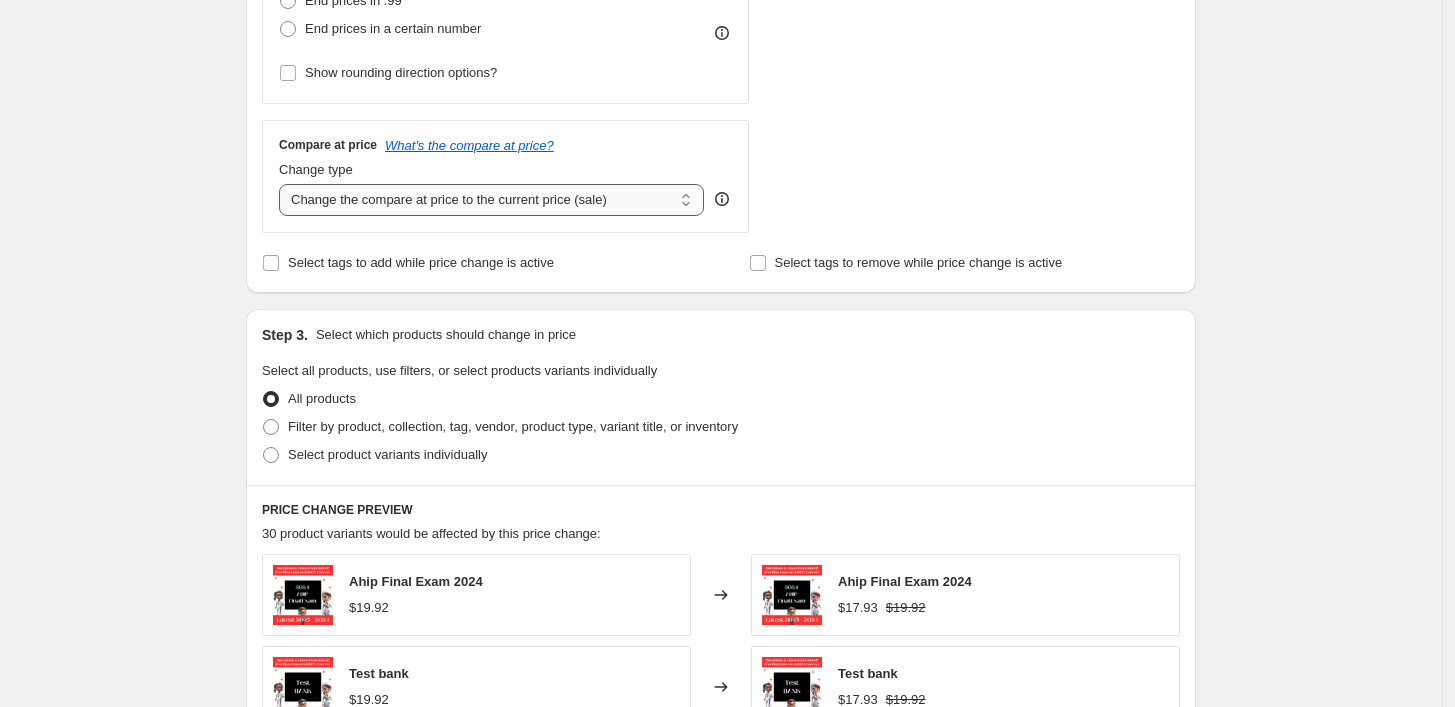 click on "Change the compare at price to the current price (sale) Change the compare at price to a certain amount Change the compare at price by a certain amount Change the compare at price by a certain percentage Change the compare at price by a certain amount relative to the actual price Change the compare at price by a certain percentage relative to the actual price Don't change the compare at price Remove the compare at price" at bounding box center [491, 200] 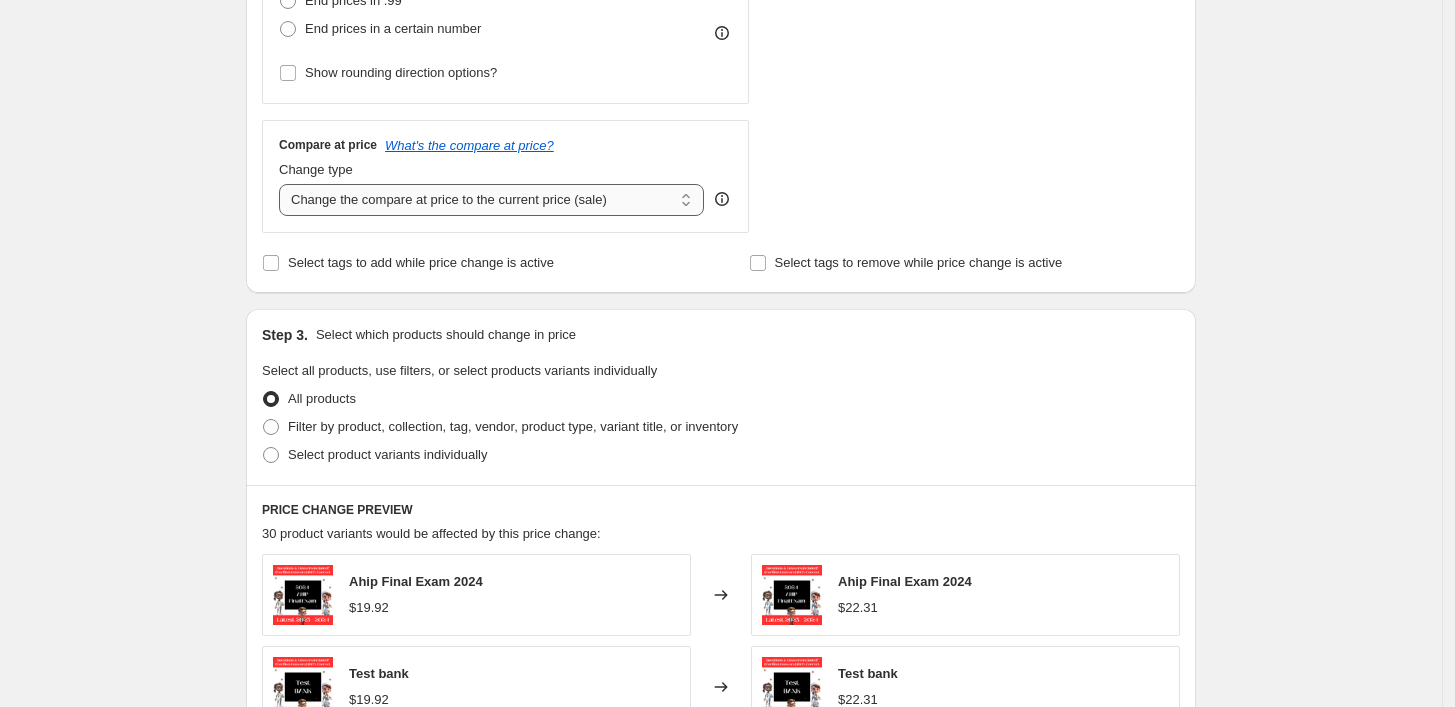 click on "Change the compare at price to the current price (sale) Change the compare at price to a certain amount Change the compare at price by a certain amount Change the compare at price by a certain percentage Change the compare at price by a certain amount relative to the actual price Change the compare at price by a certain percentage relative to the actual price Don't change the compare at price Remove the compare at price" at bounding box center (491, 200) 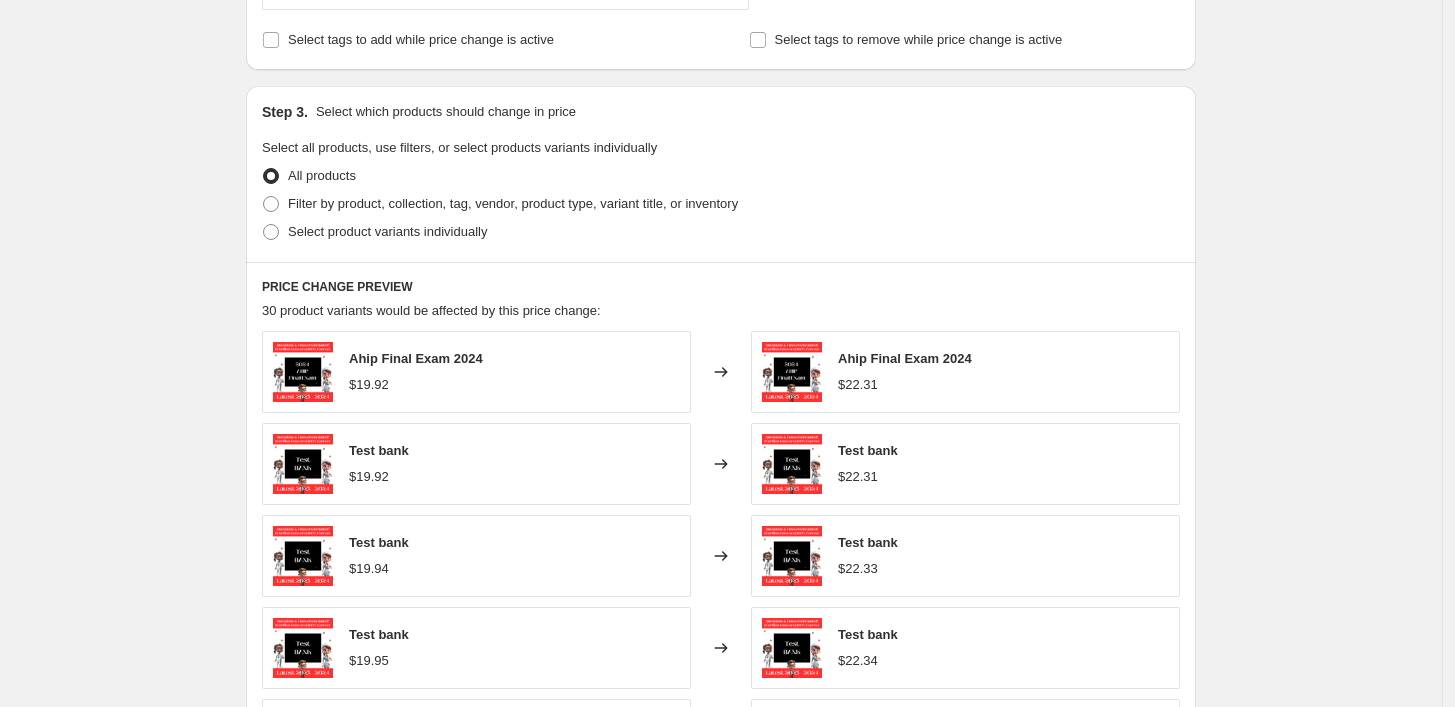 scroll, scrollTop: 1181, scrollLeft: 0, axis: vertical 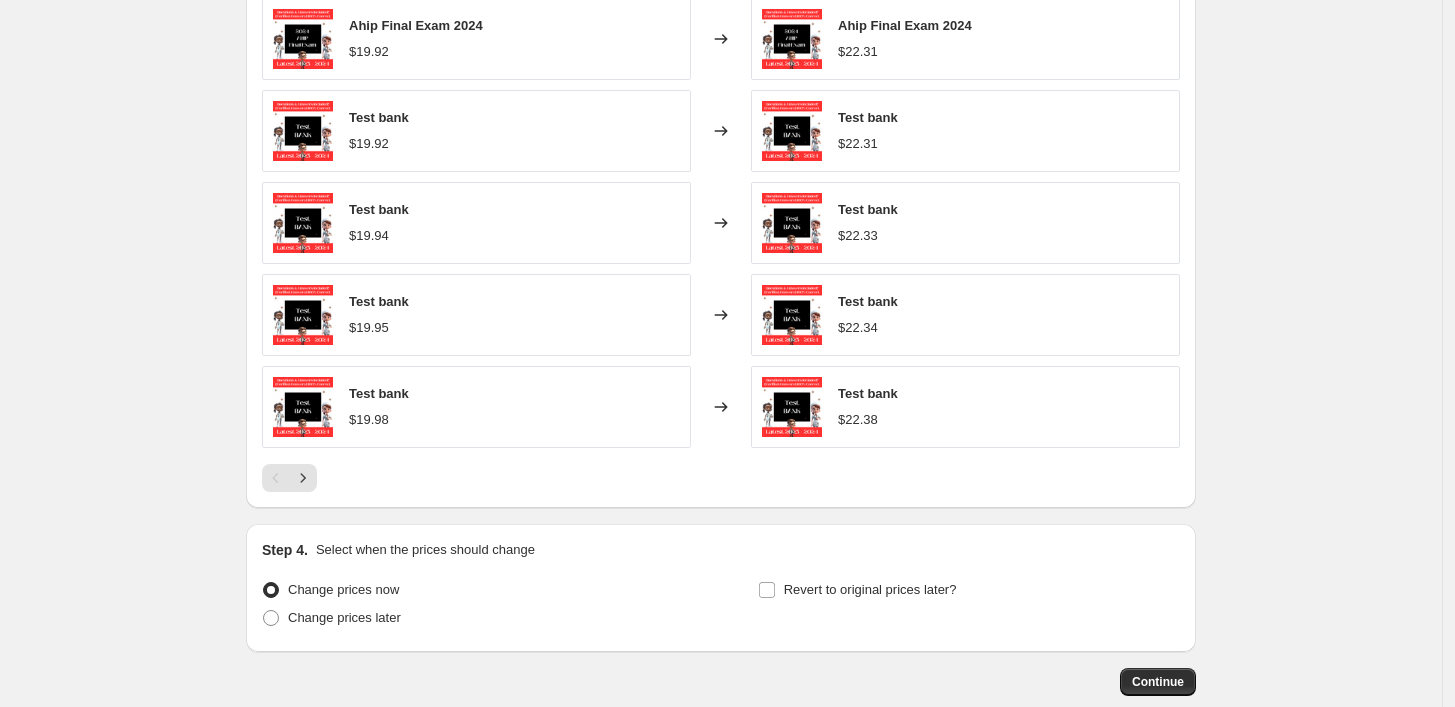 click on "Changed to" at bounding box center (721, 407) 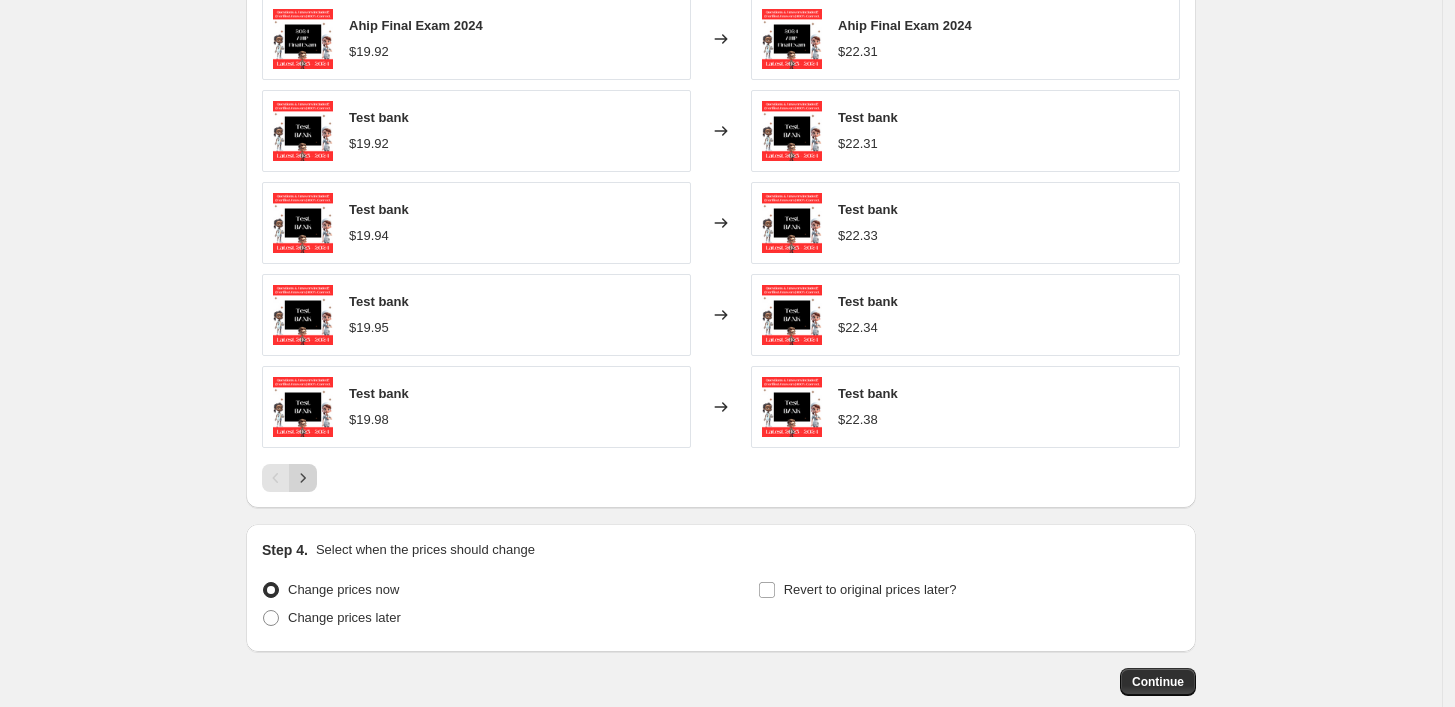 click at bounding box center [303, 478] 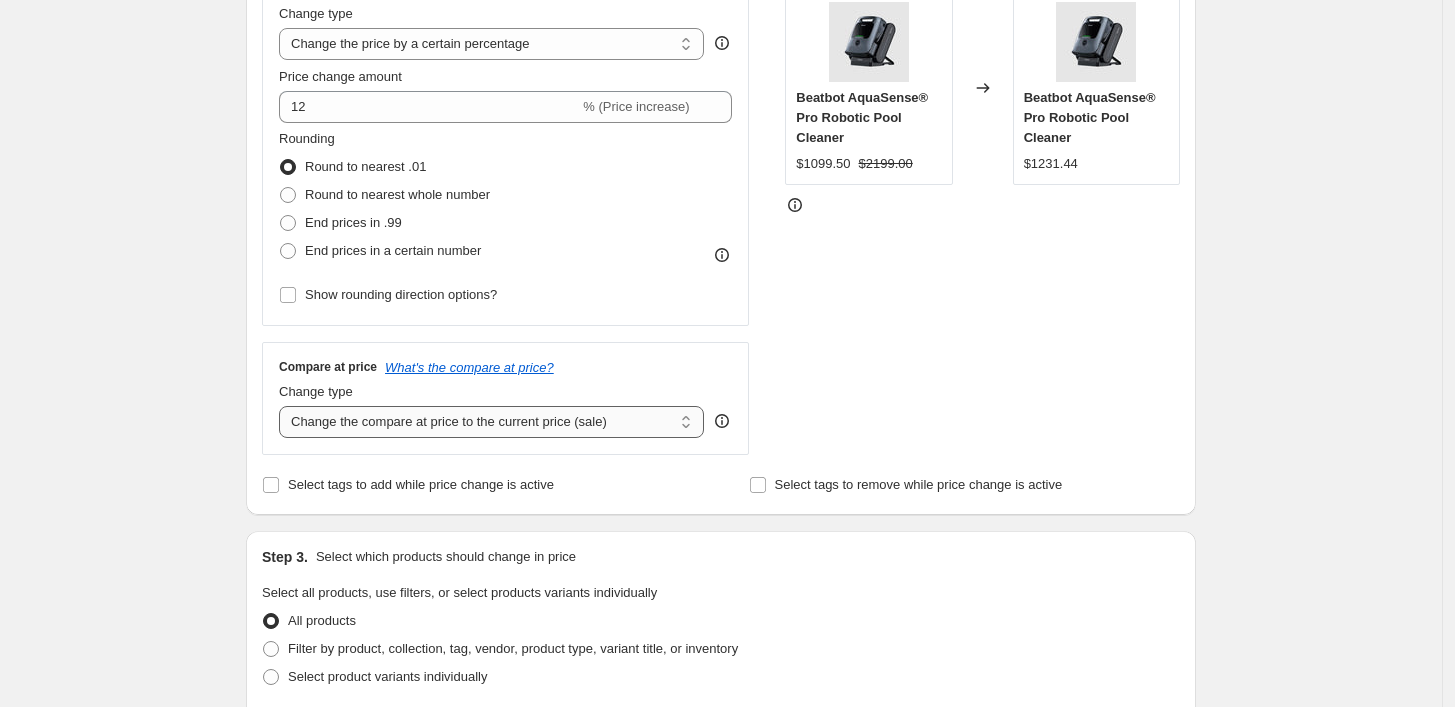 scroll, scrollTop: 736, scrollLeft: 0, axis: vertical 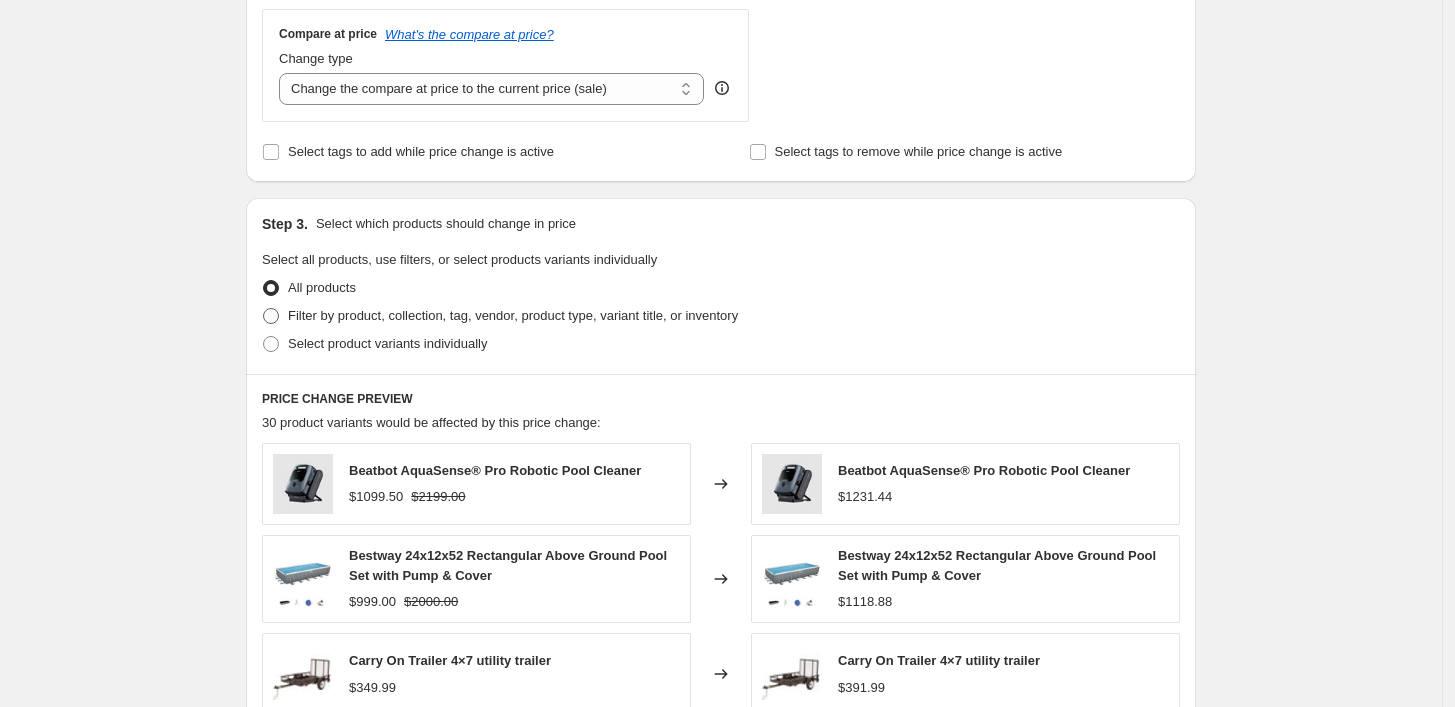 click on "Filter by product, collection, tag, vendor, product type, variant title, or inventory" at bounding box center (513, 315) 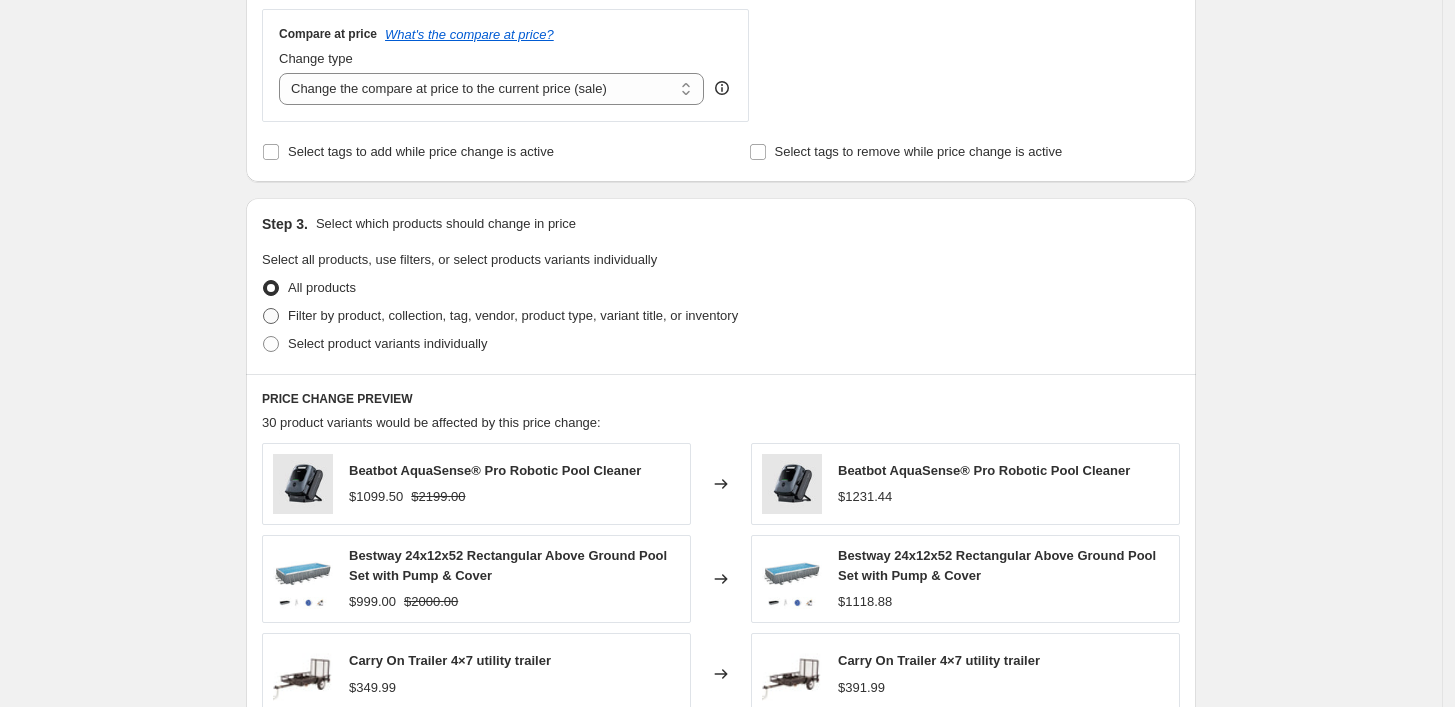 radio on "true" 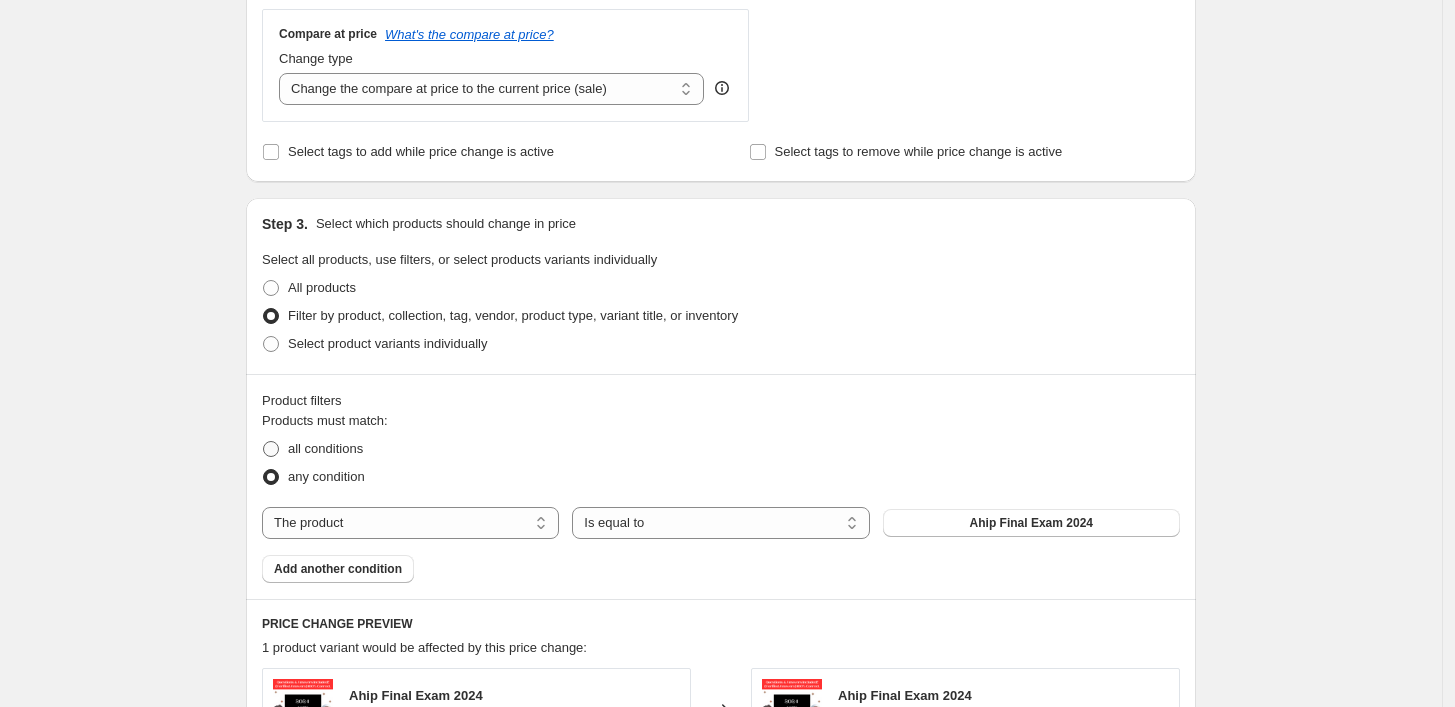 scroll, scrollTop: 848, scrollLeft: 0, axis: vertical 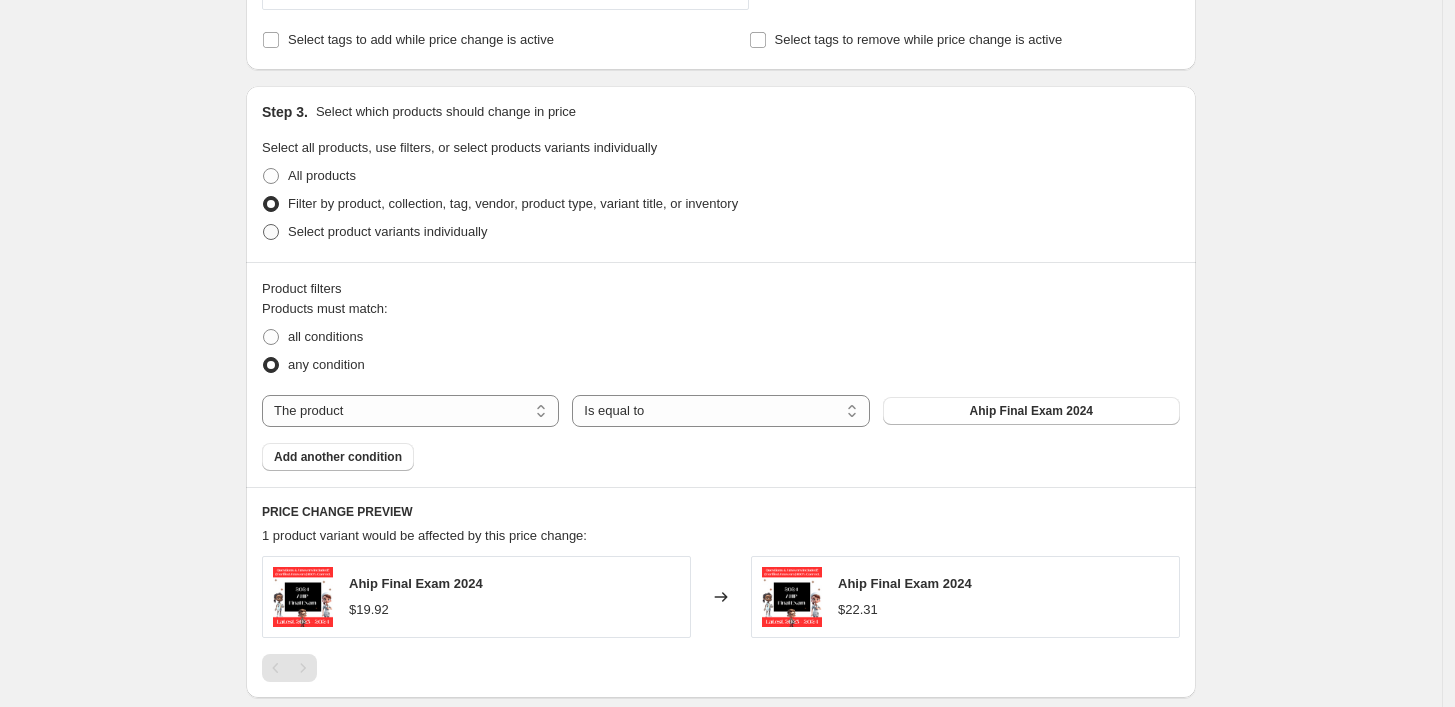 click on "Select product variants individually" at bounding box center [374, 232] 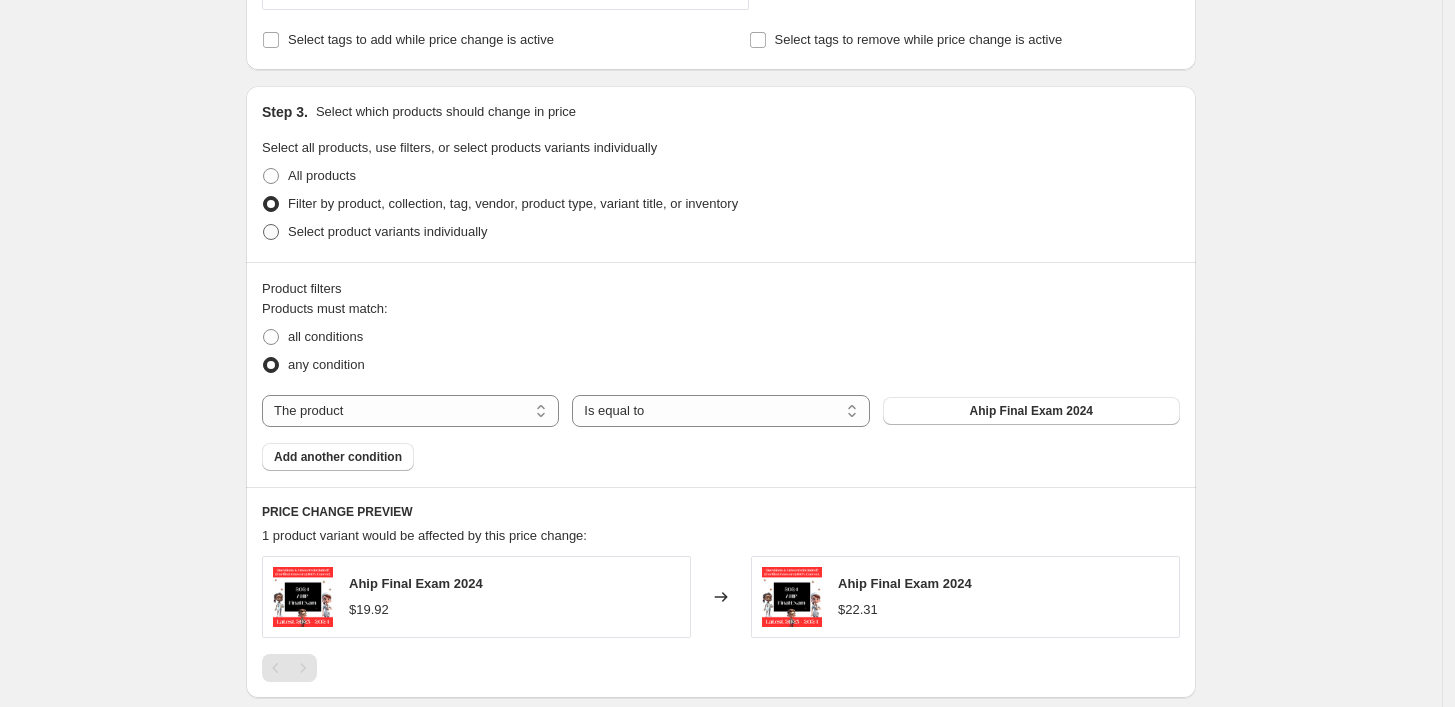 radio on "true" 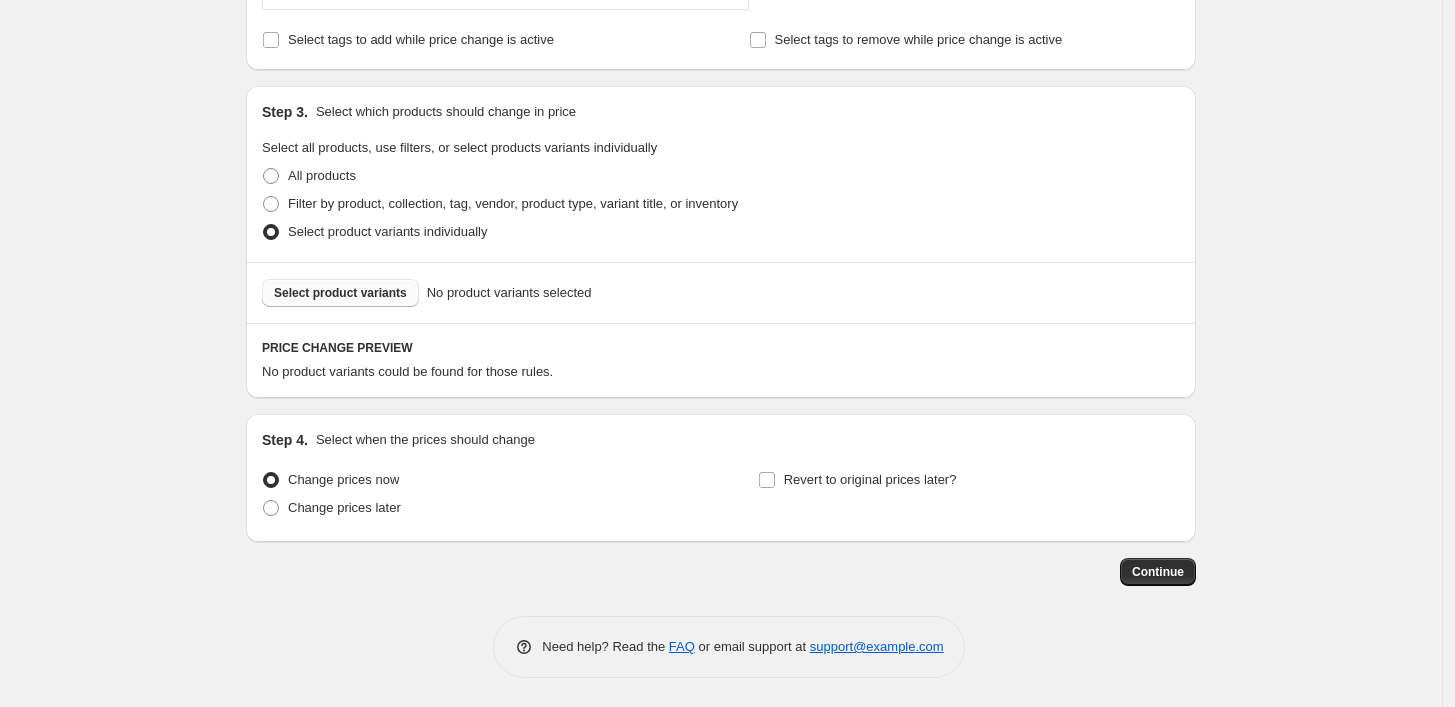 click on "Select product variants" at bounding box center (340, 293) 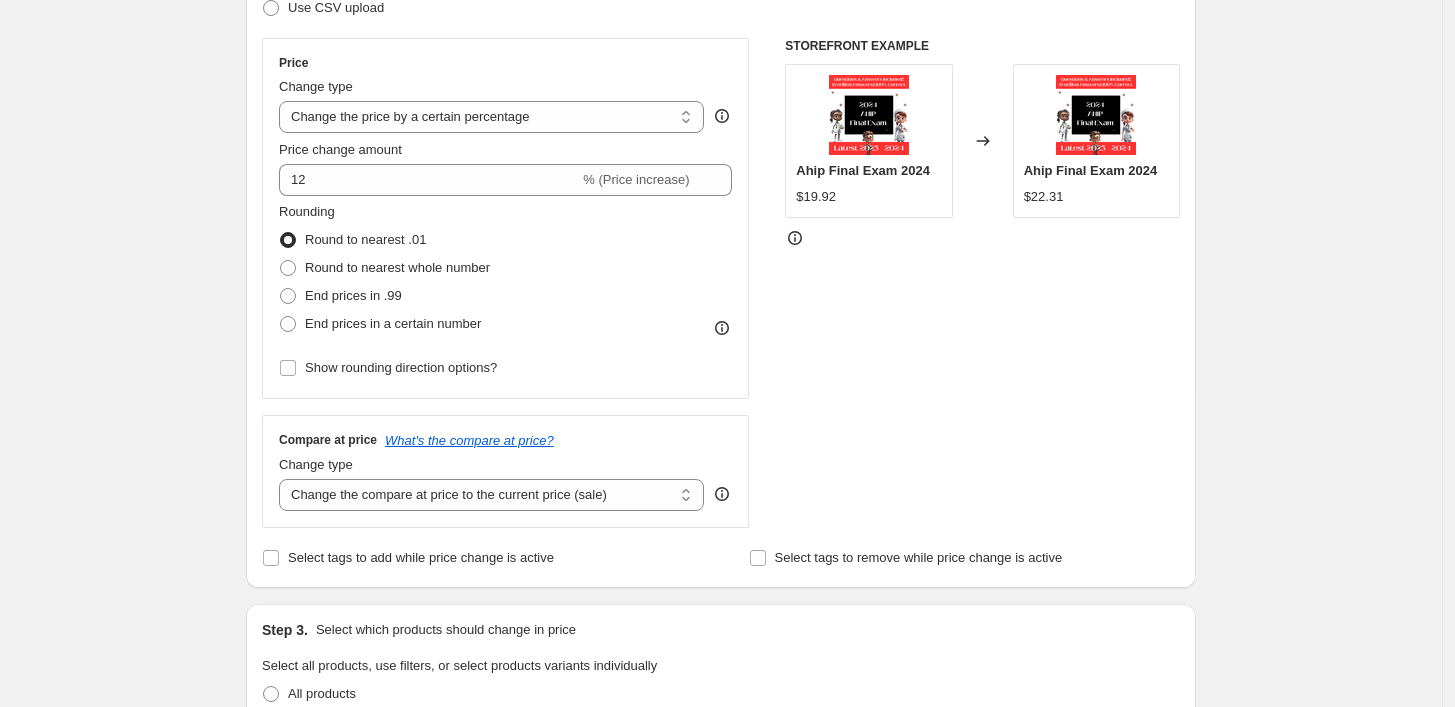 scroll, scrollTop: 292, scrollLeft: 0, axis: vertical 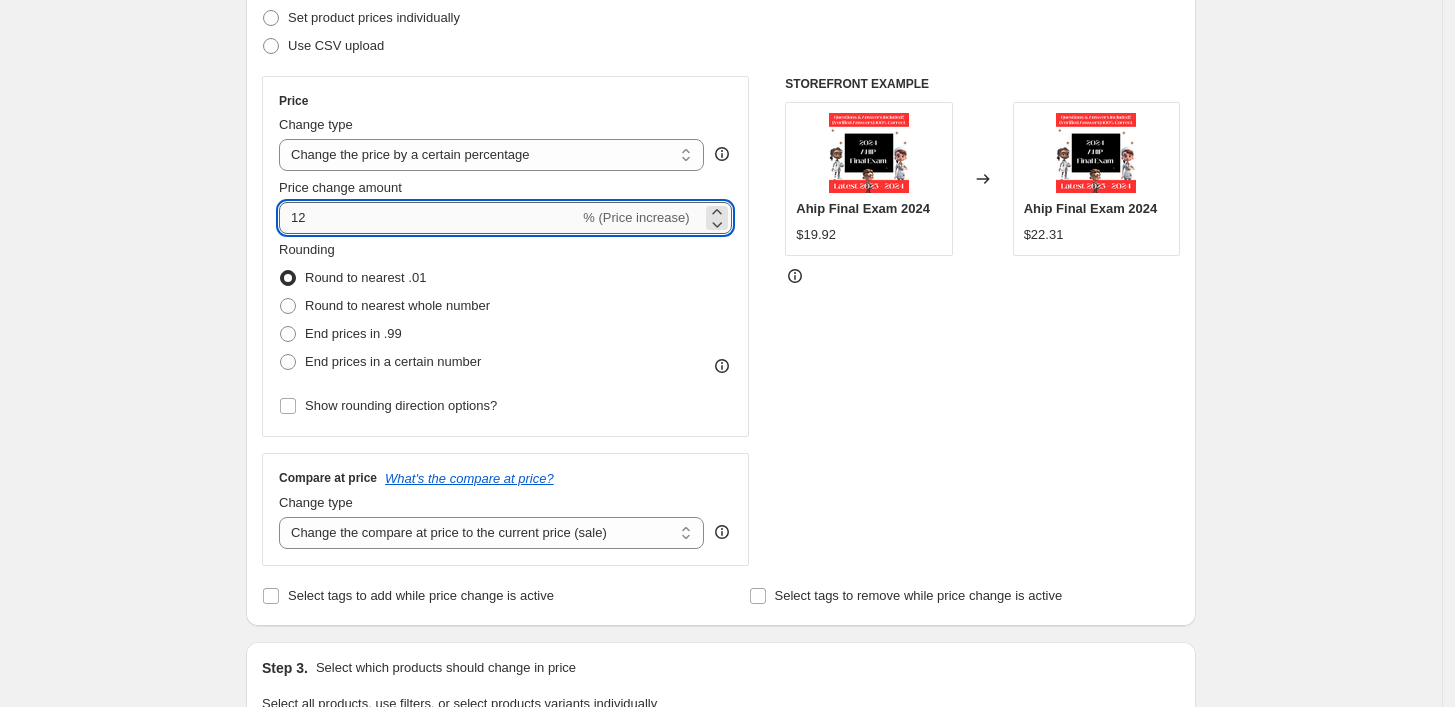 click on "12" at bounding box center (429, 218) 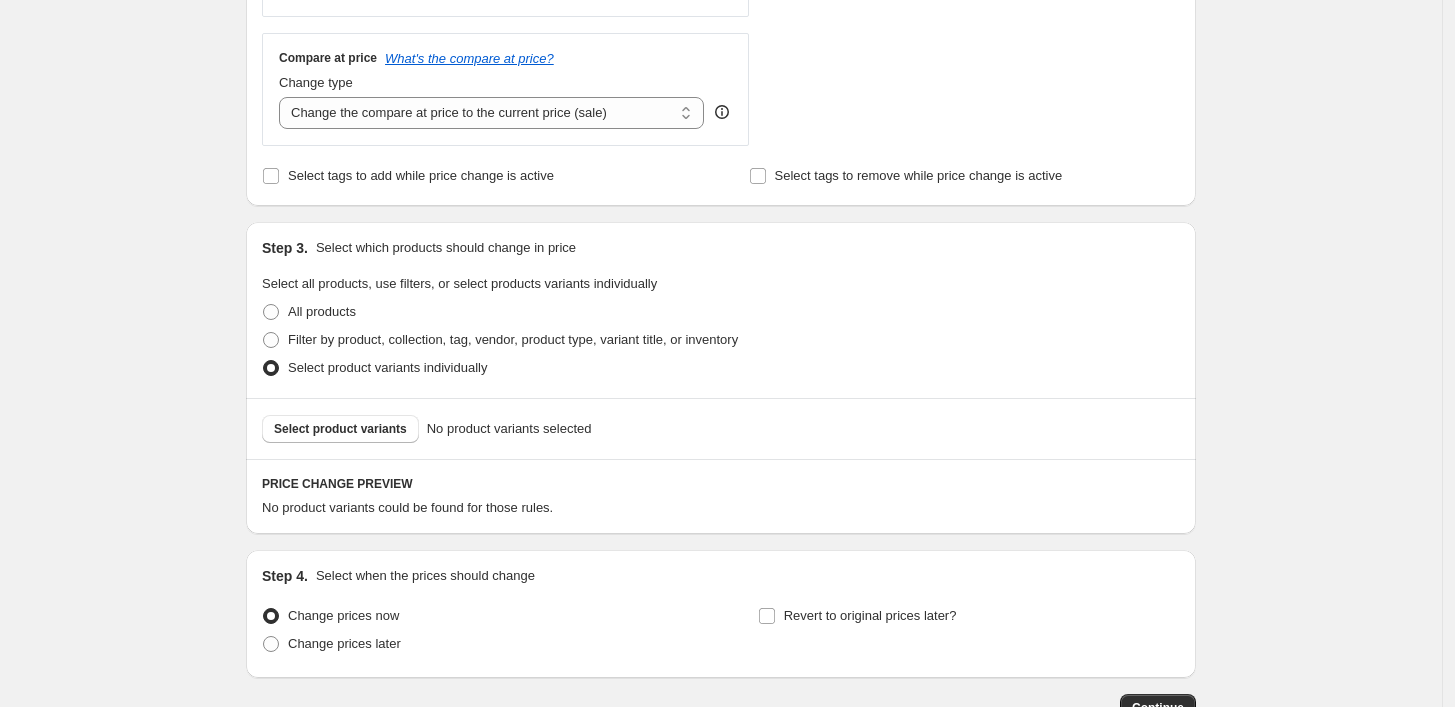 scroll, scrollTop: 848, scrollLeft: 0, axis: vertical 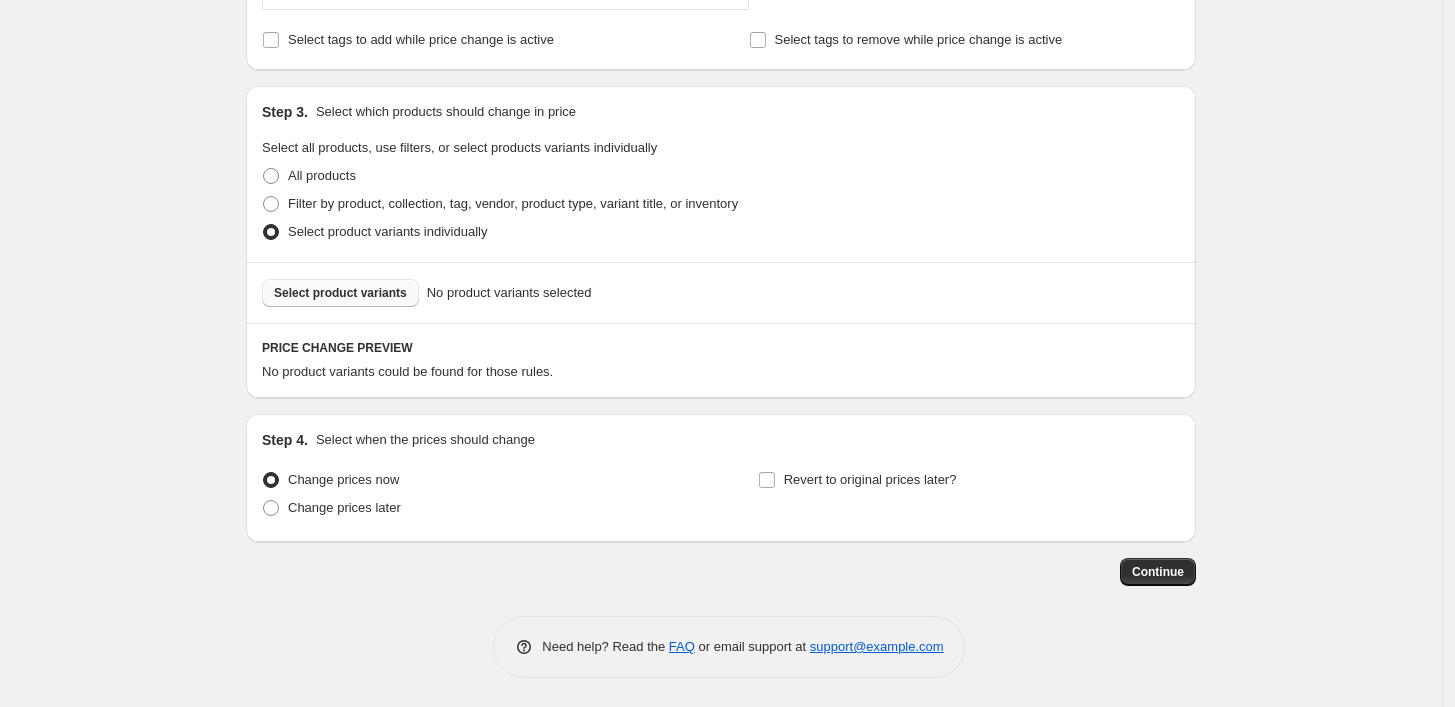 type on "5" 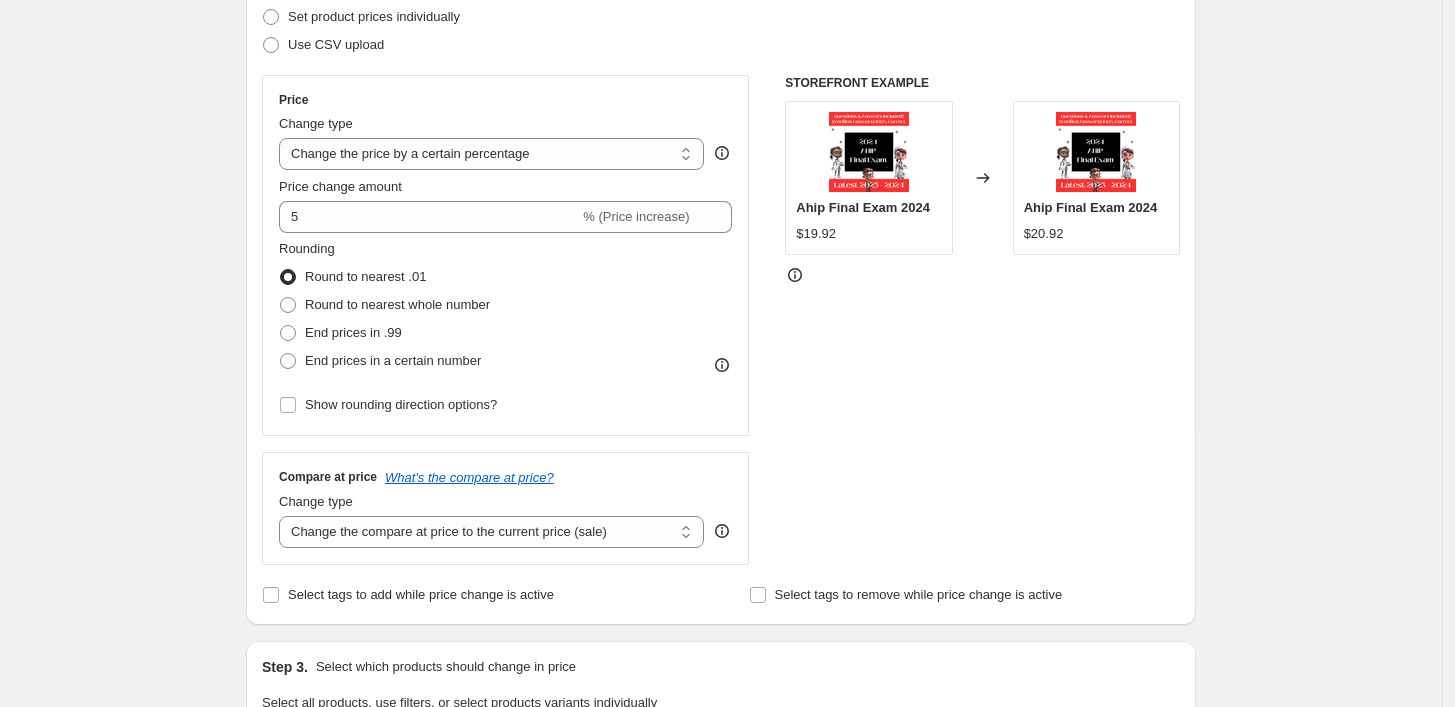 scroll, scrollTop: 292, scrollLeft: 0, axis: vertical 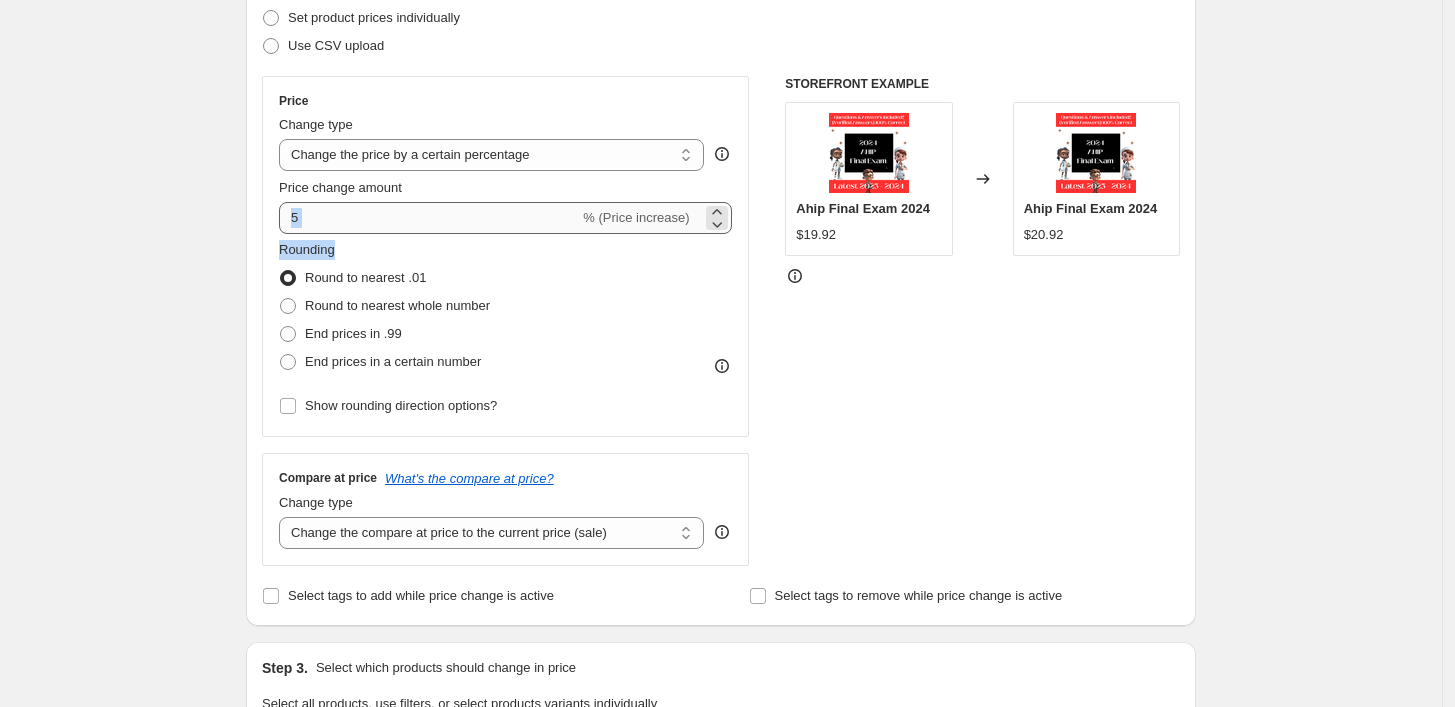 drag, startPoint x: 396, startPoint y: 234, endPoint x: 402, endPoint y: 221, distance: 14.3178215 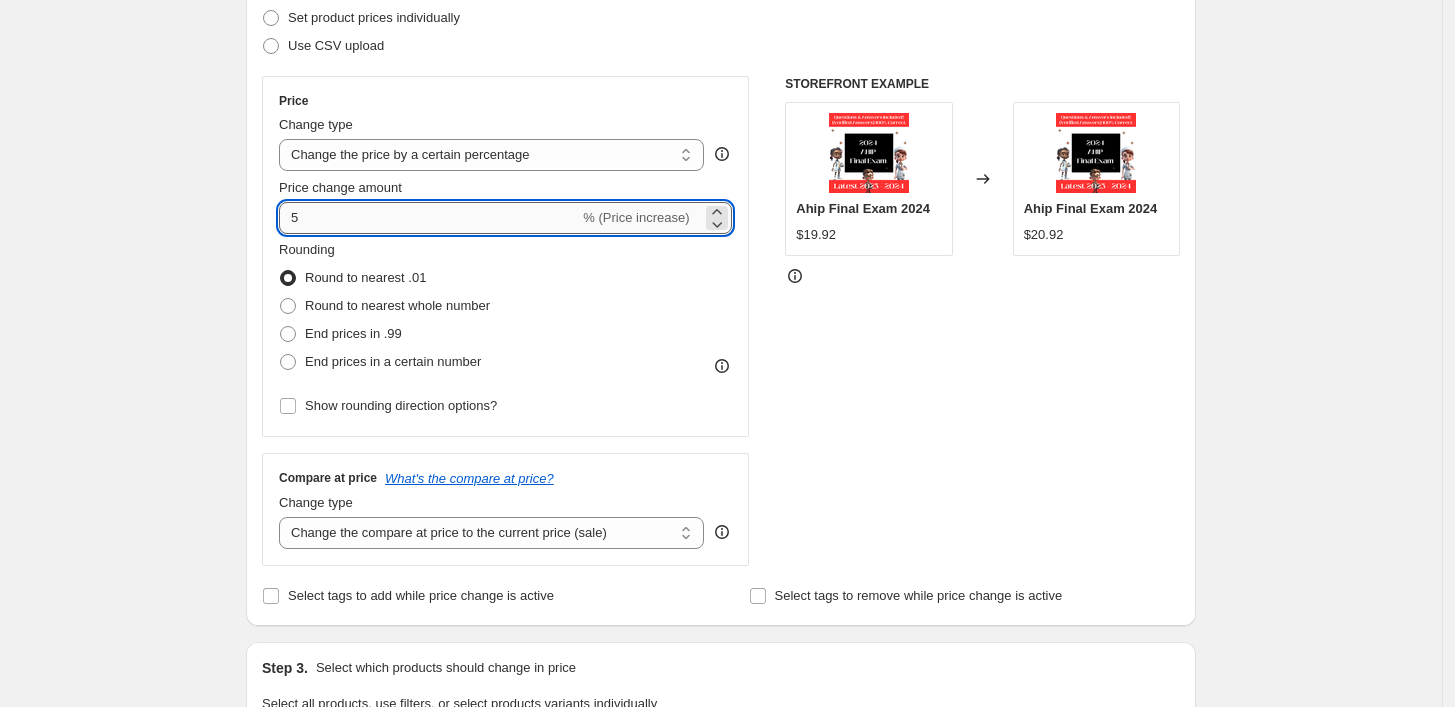 click on "5" at bounding box center (429, 218) 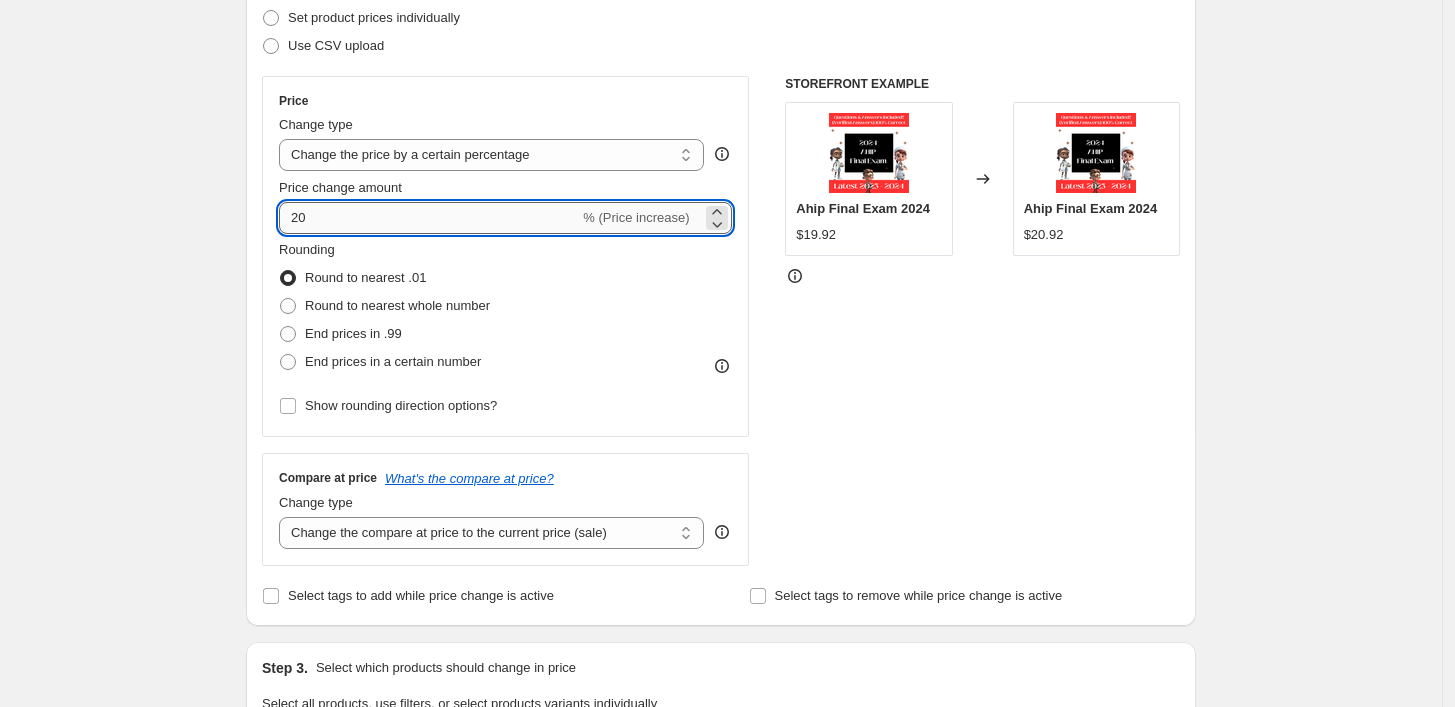 click on "20" at bounding box center [429, 218] 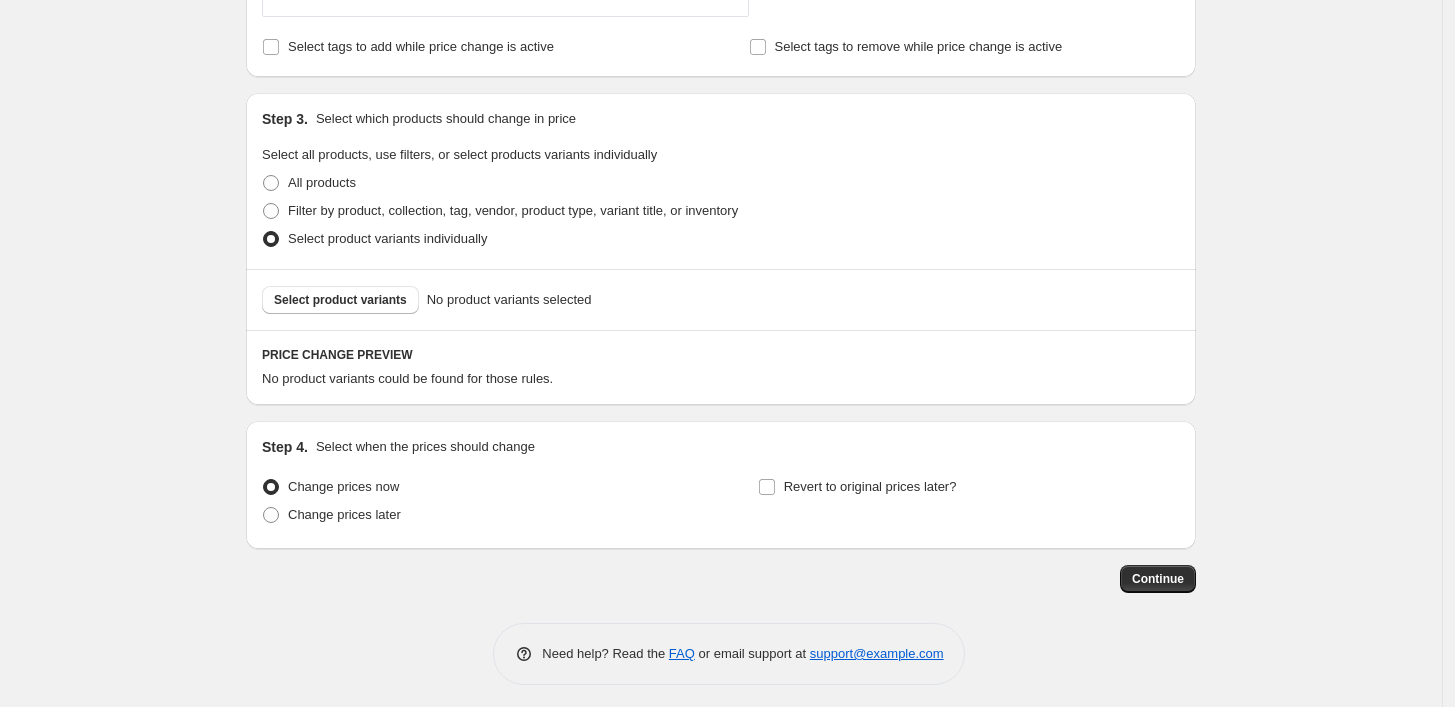 scroll, scrollTop: 848, scrollLeft: 0, axis: vertical 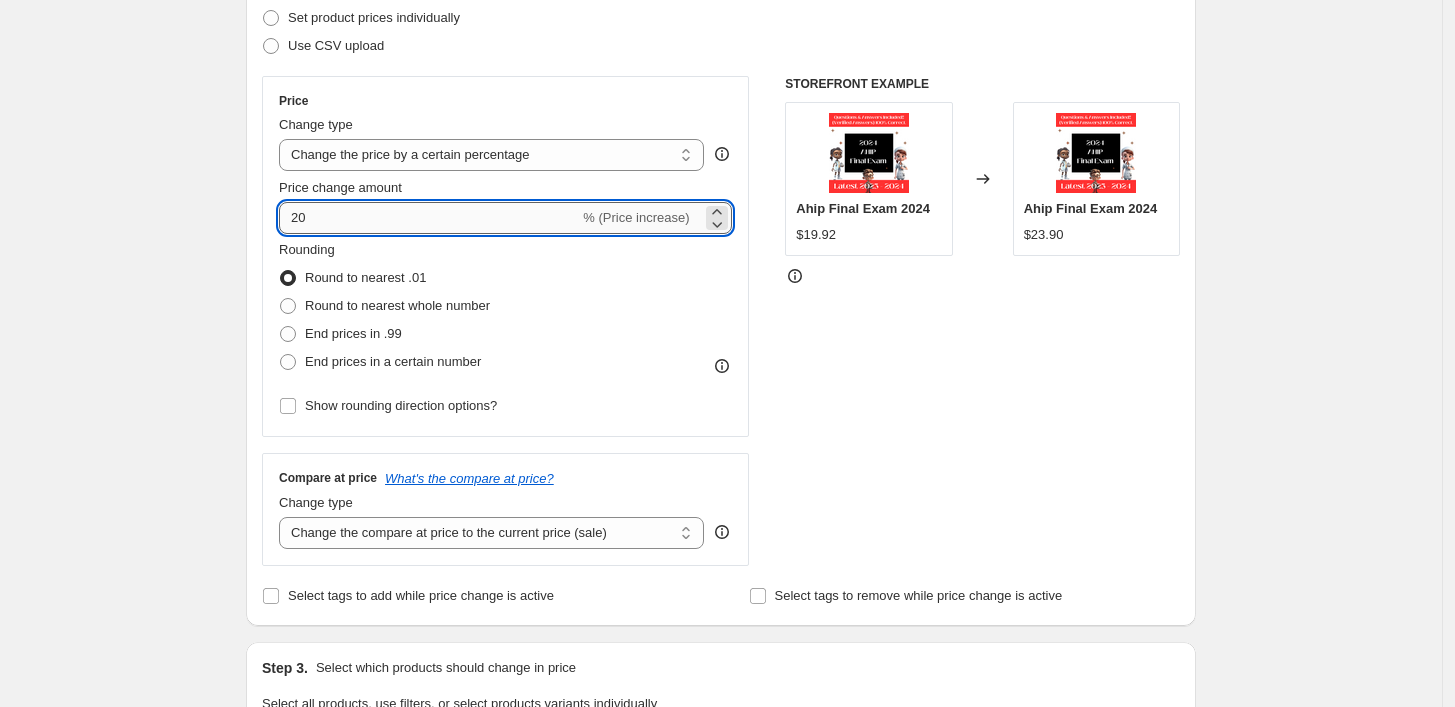 click on "20" at bounding box center [429, 218] 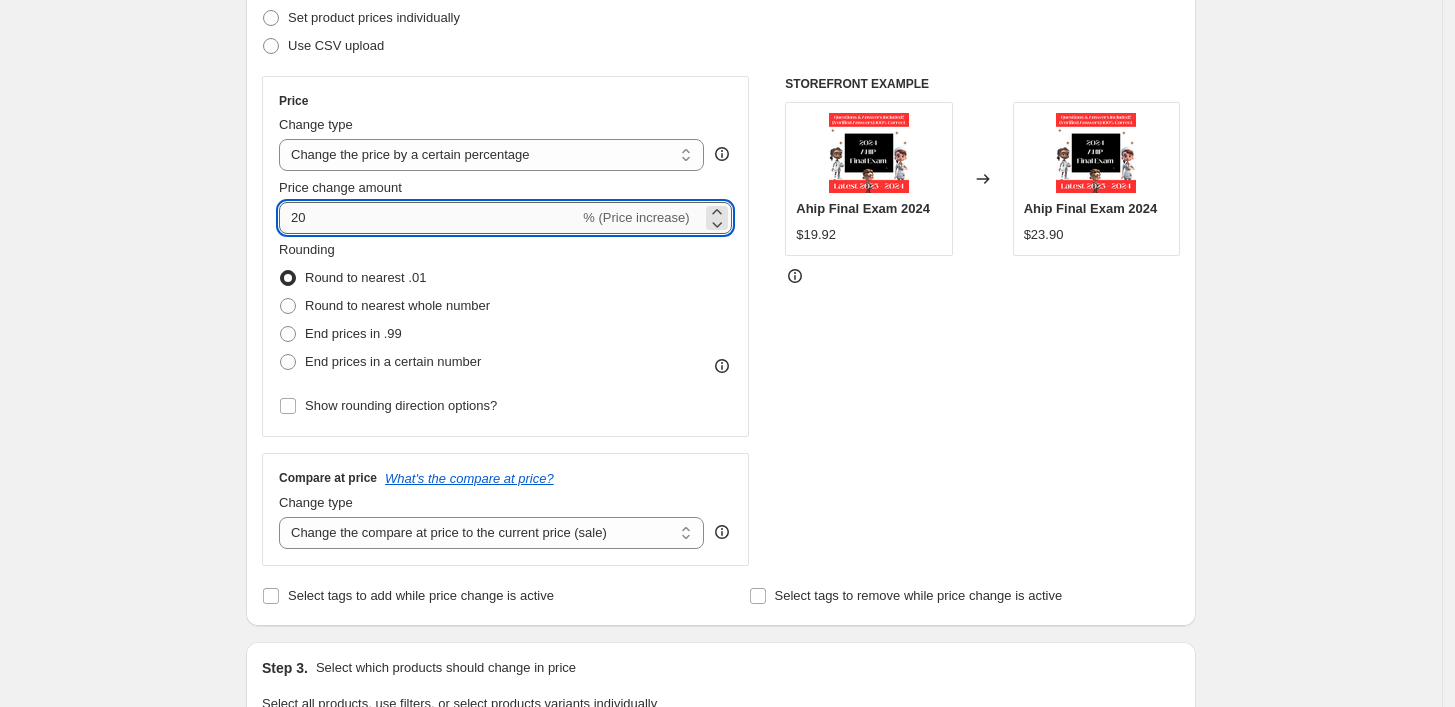type on "2" 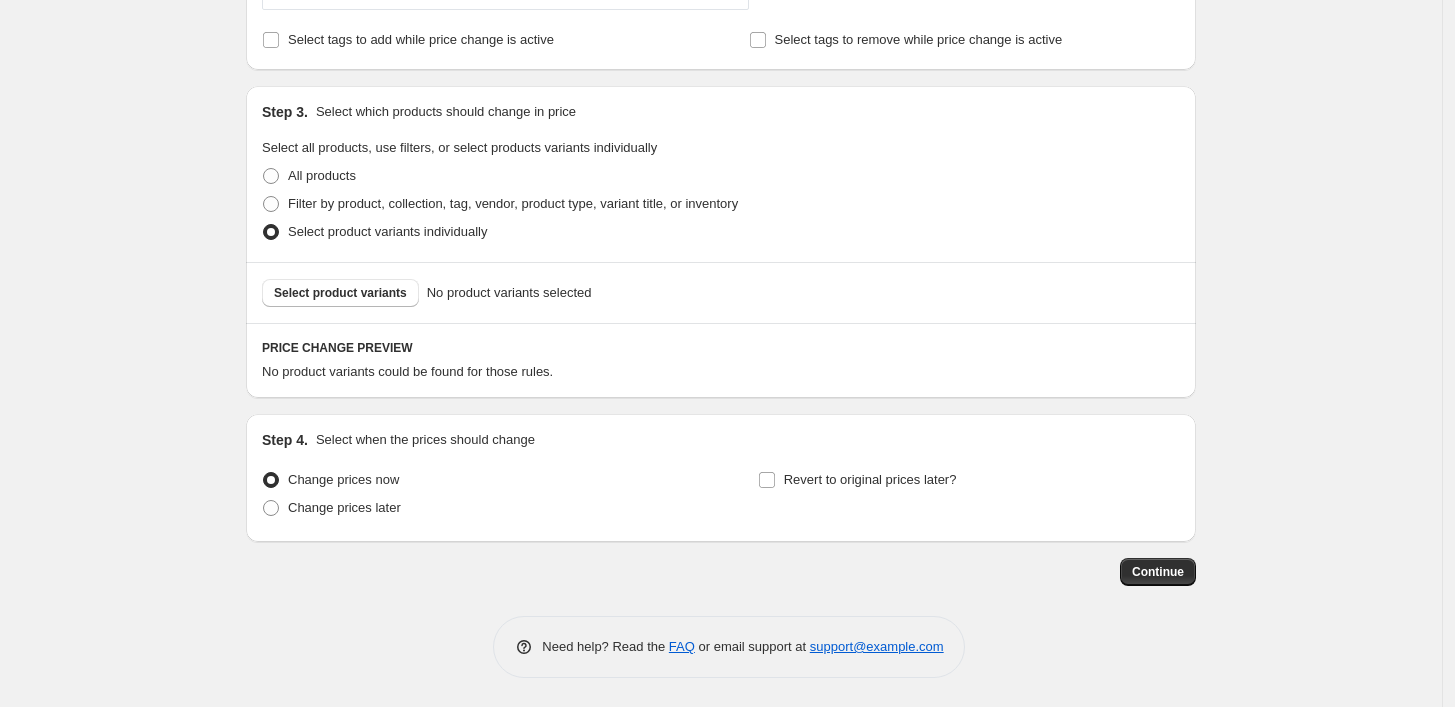 scroll, scrollTop: 736, scrollLeft: 0, axis: vertical 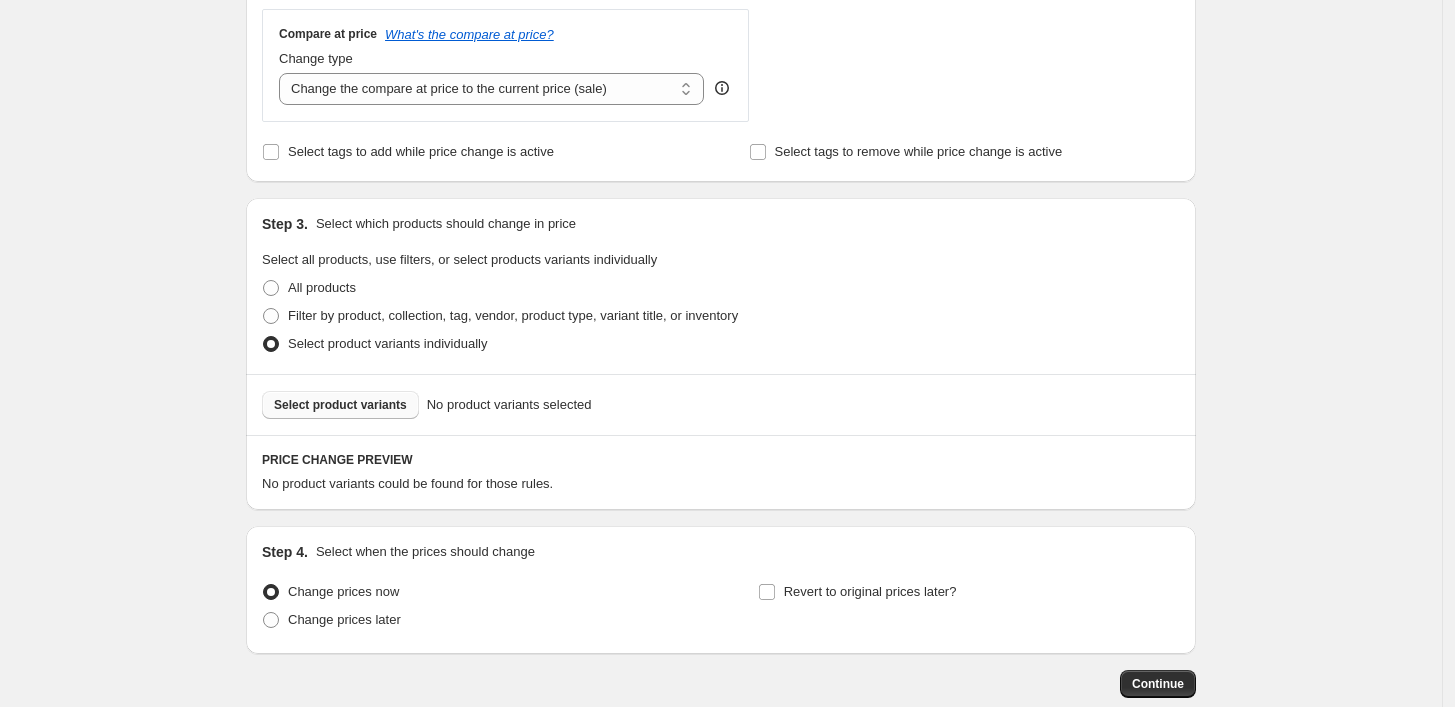 click on "Select product variants" at bounding box center [340, 405] 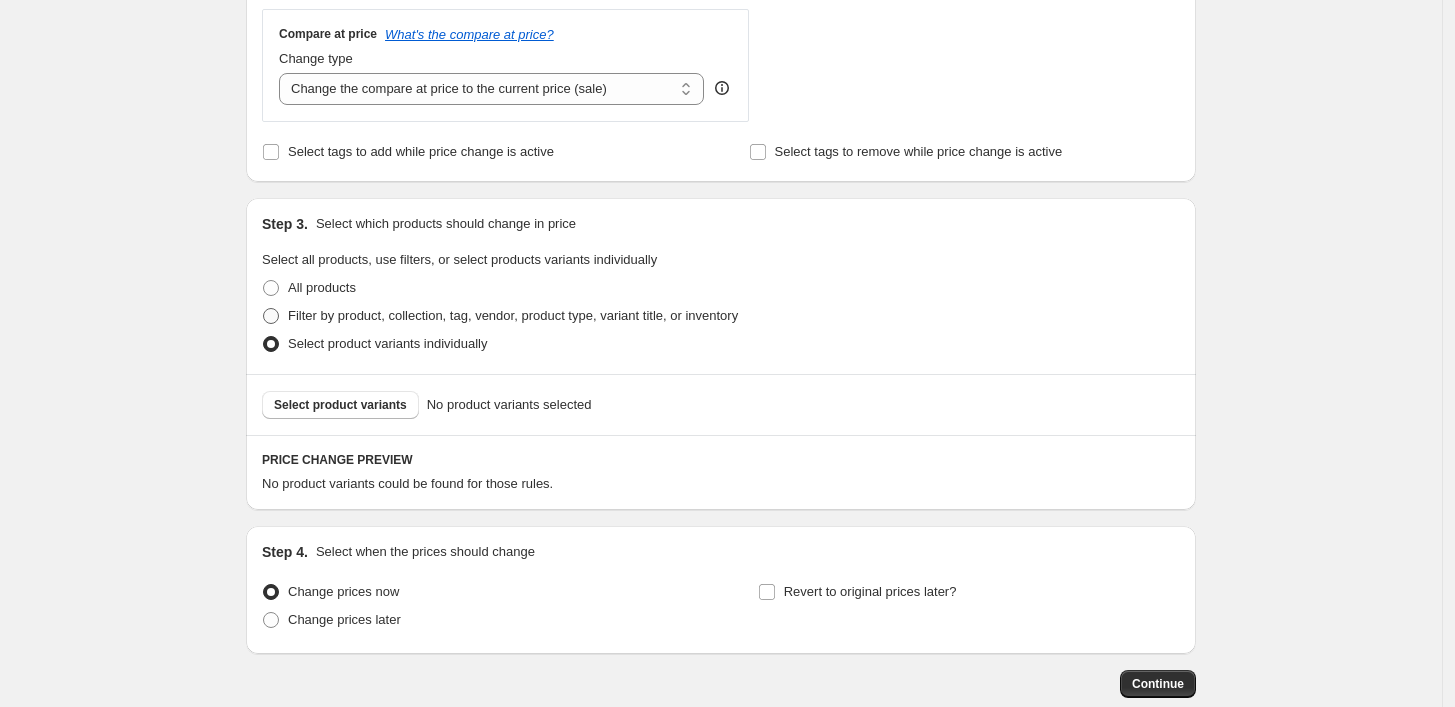 scroll, scrollTop: 403, scrollLeft: 0, axis: vertical 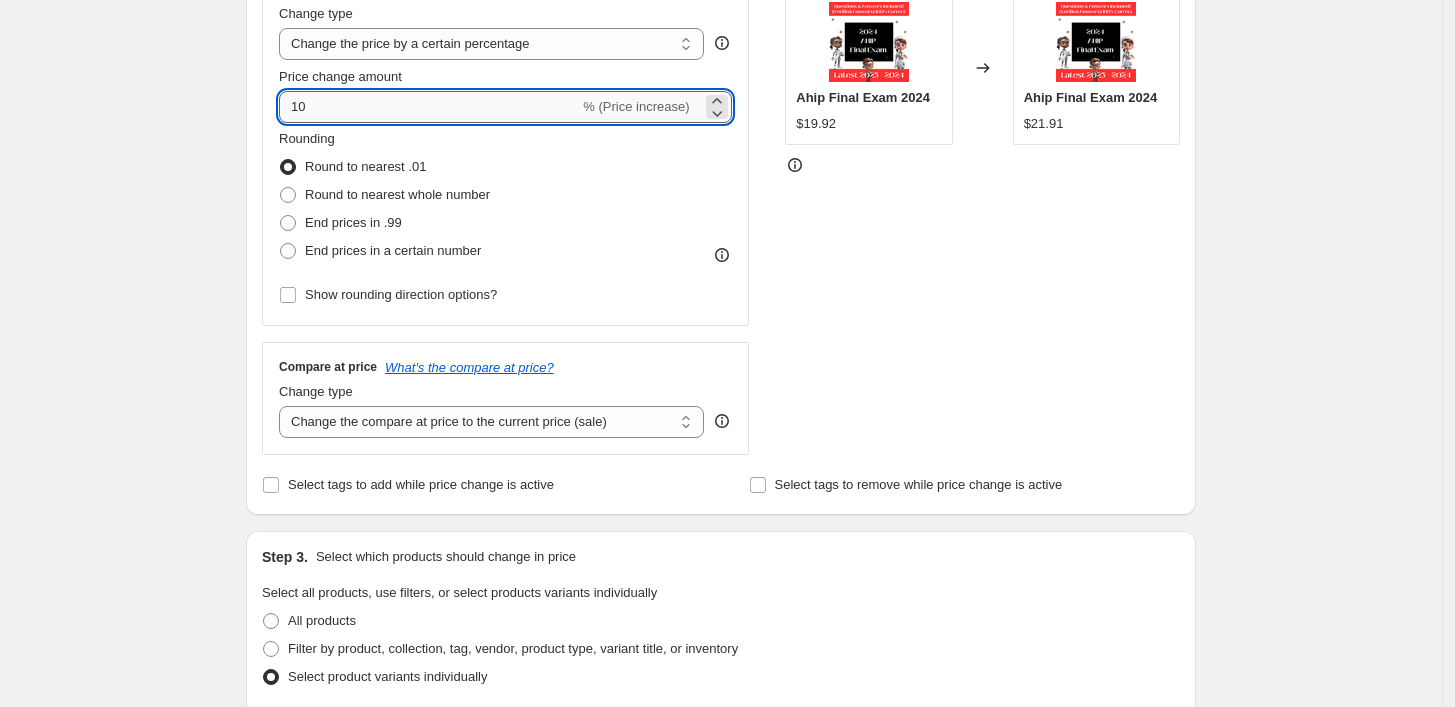 click on "10" at bounding box center (429, 107) 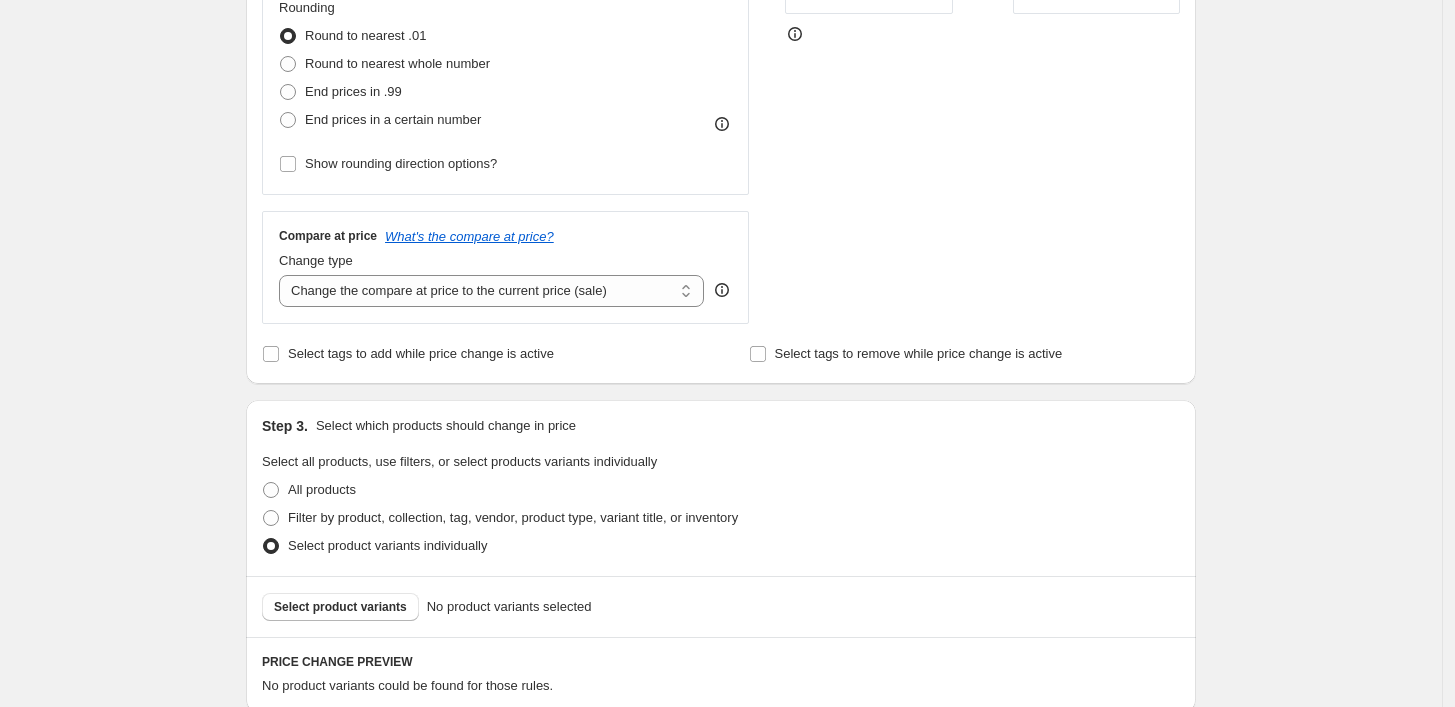 scroll, scrollTop: 736, scrollLeft: 0, axis: vertical 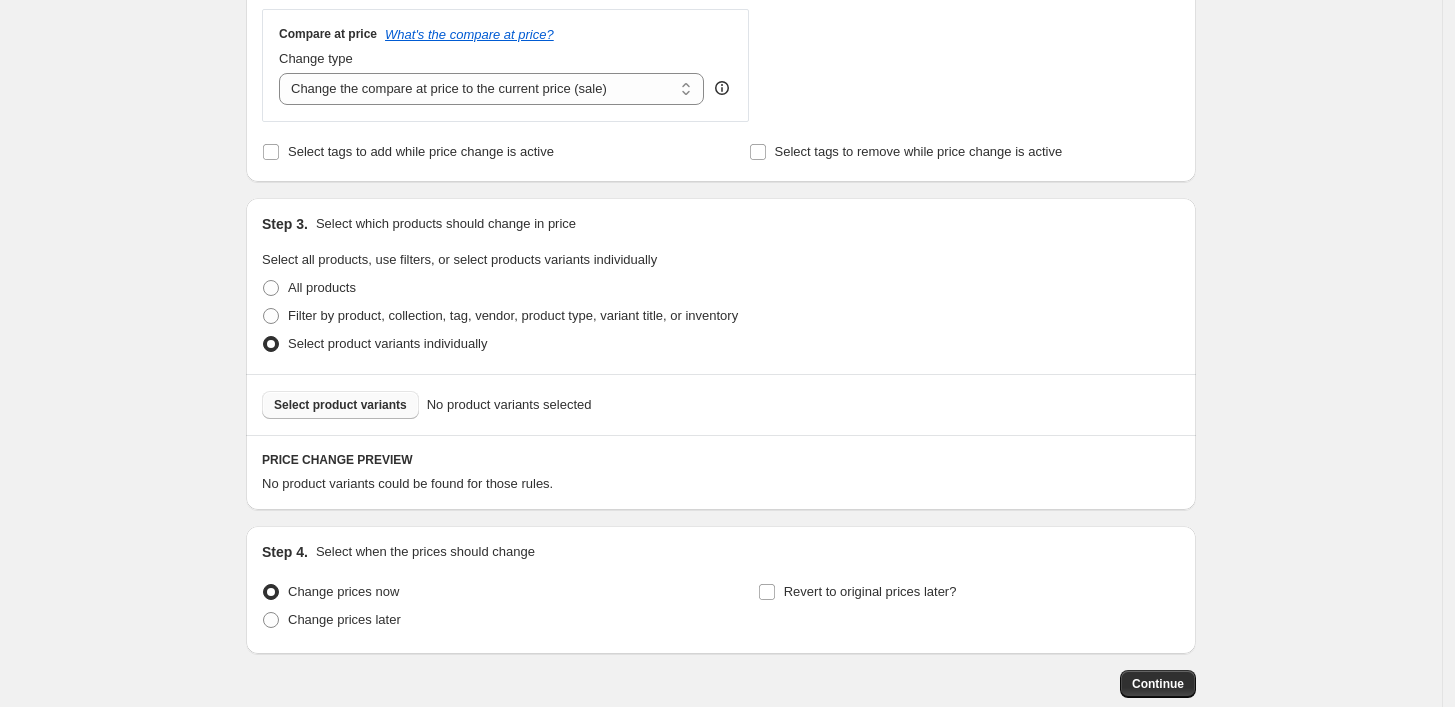 type on "15" 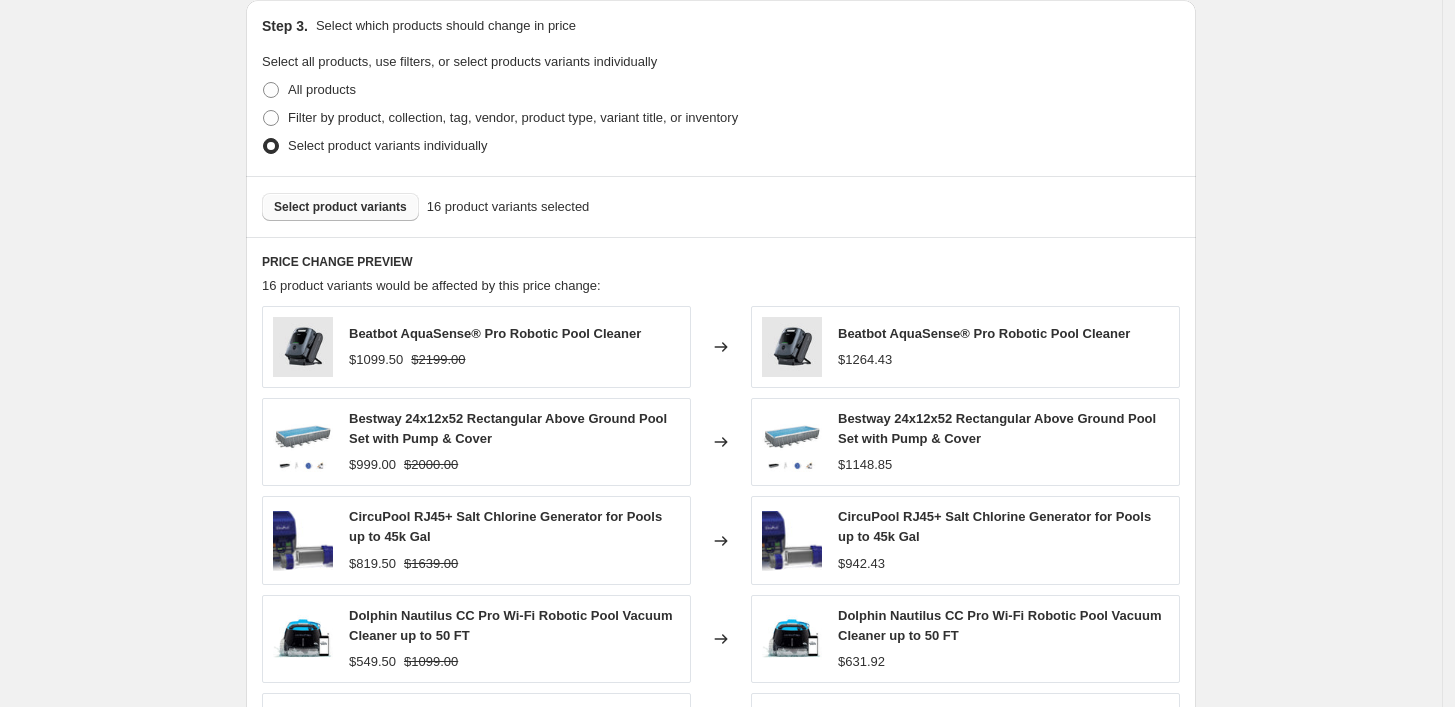 scroll, scrollTop: 1292, scrollLeft: 0, axis: vertical 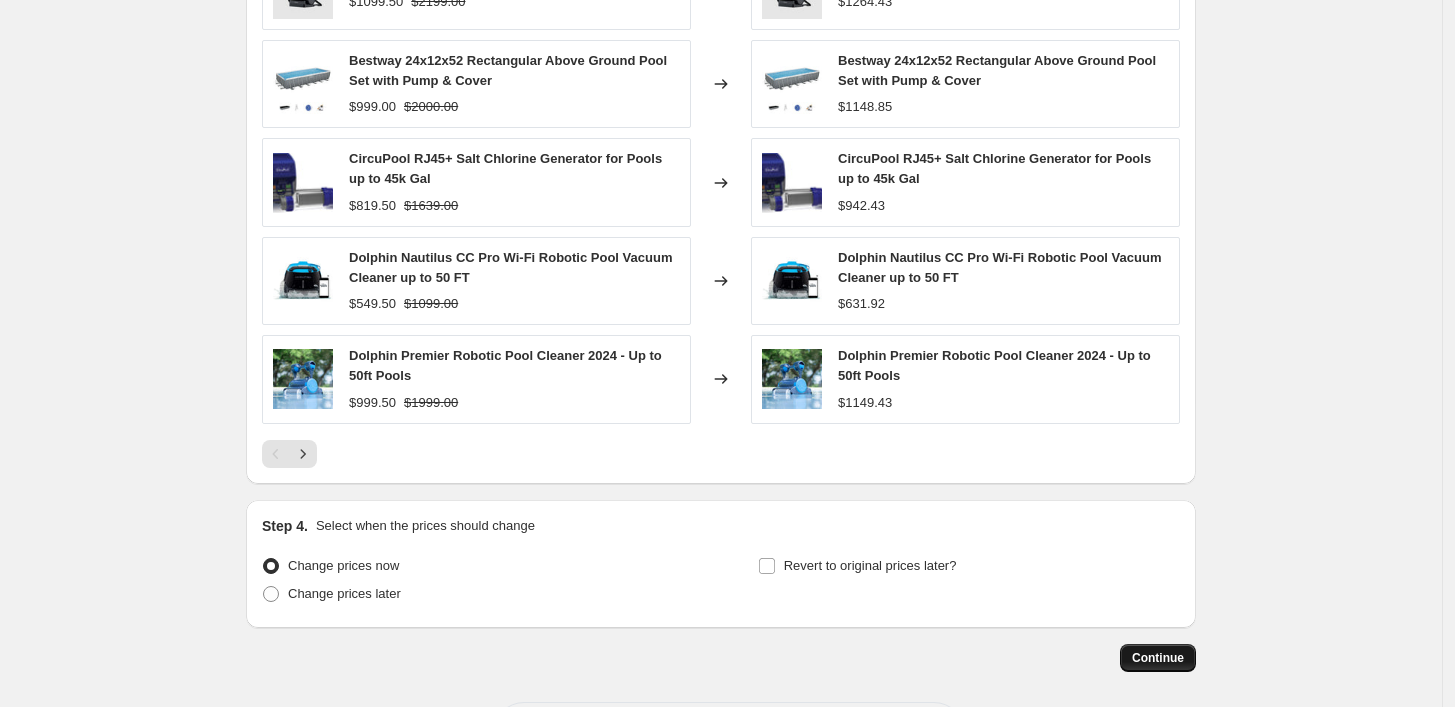 click on "Continue" at bounding box center [1158, 658] 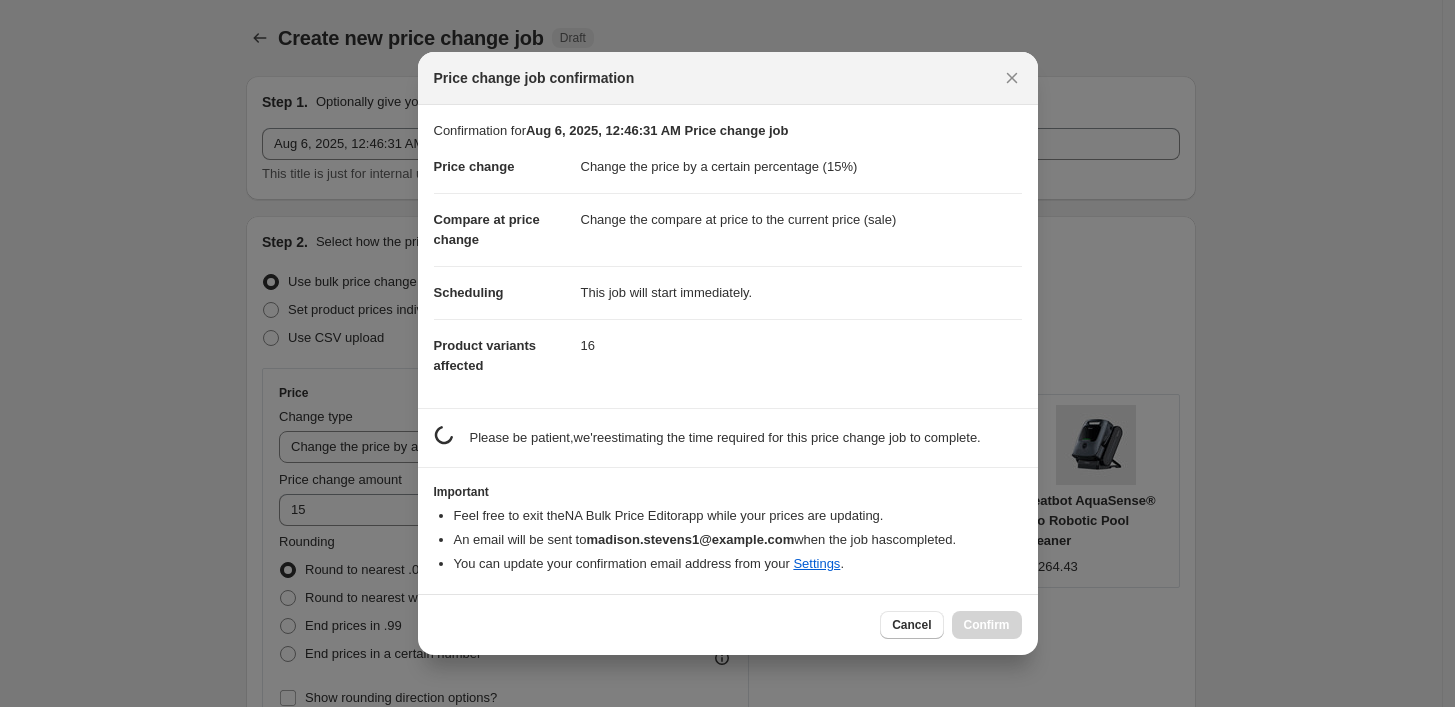 scroll, scrollTop: 1292, scrollLeft: 0, axis: vertical 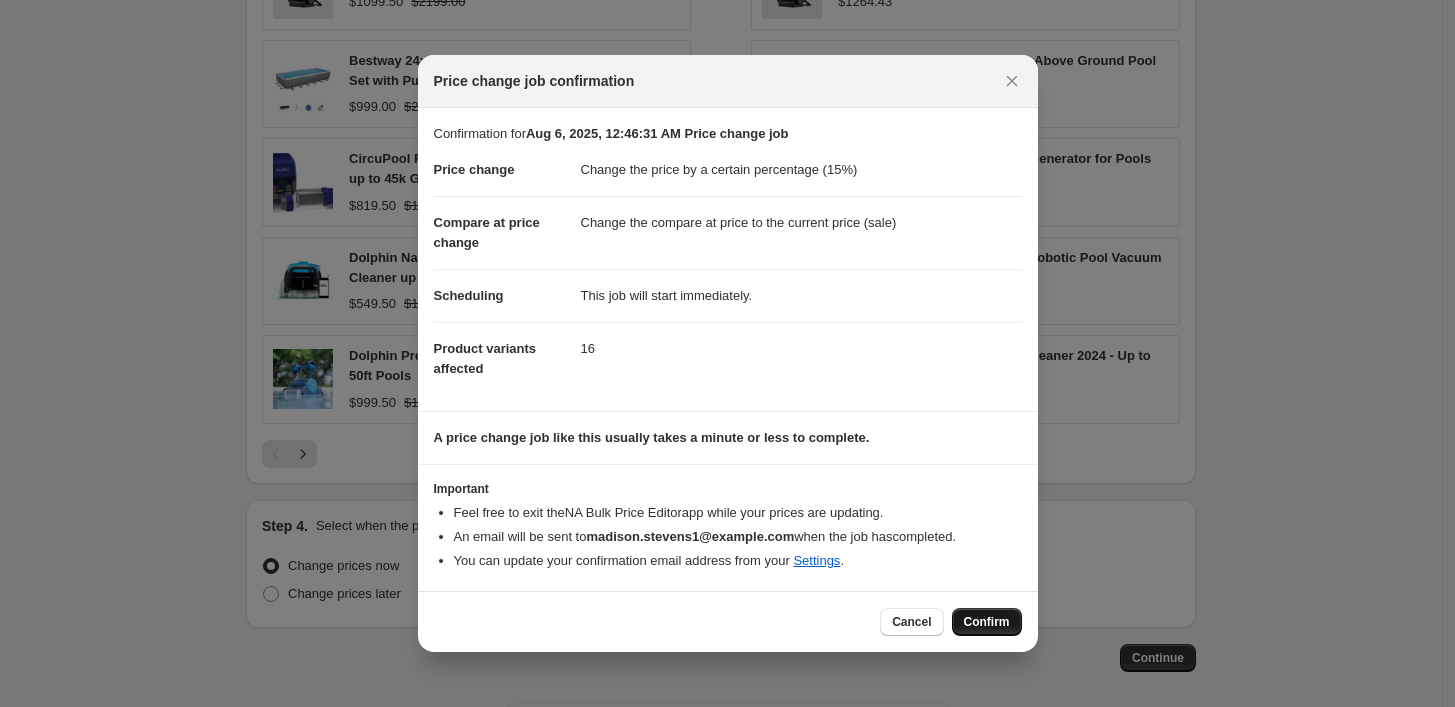 click on "Confirm" at bounding box center (987, 622) 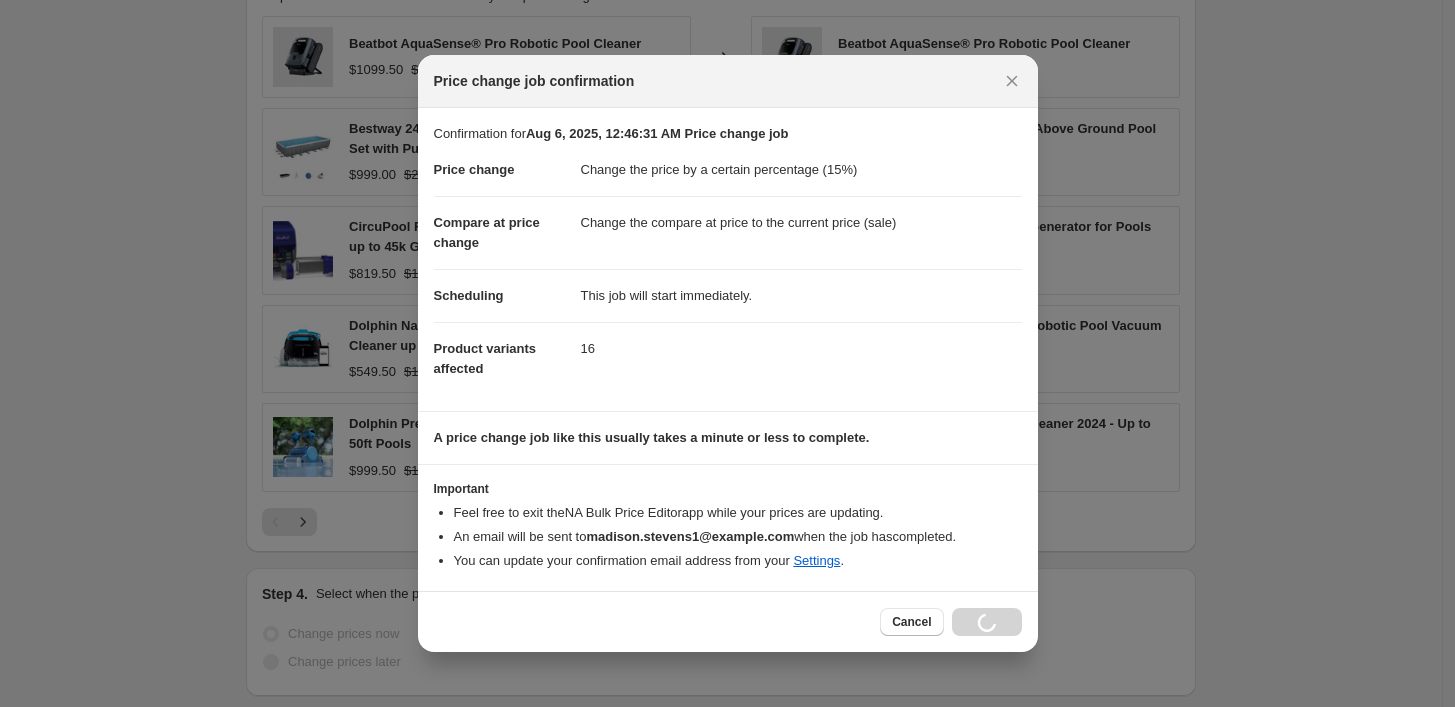 scroll, scrollTop: 1360, scrollLeft: 0, axis: vertical 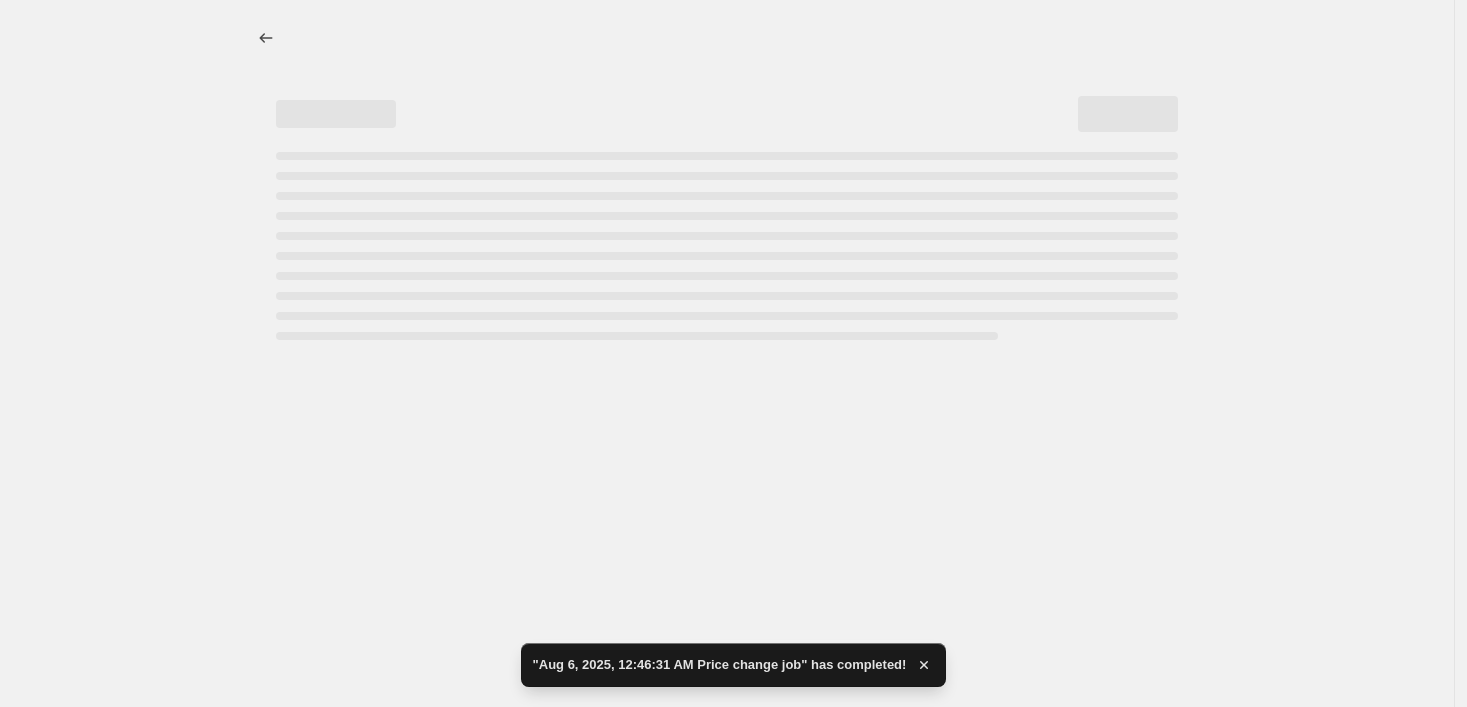 select on "percentage" 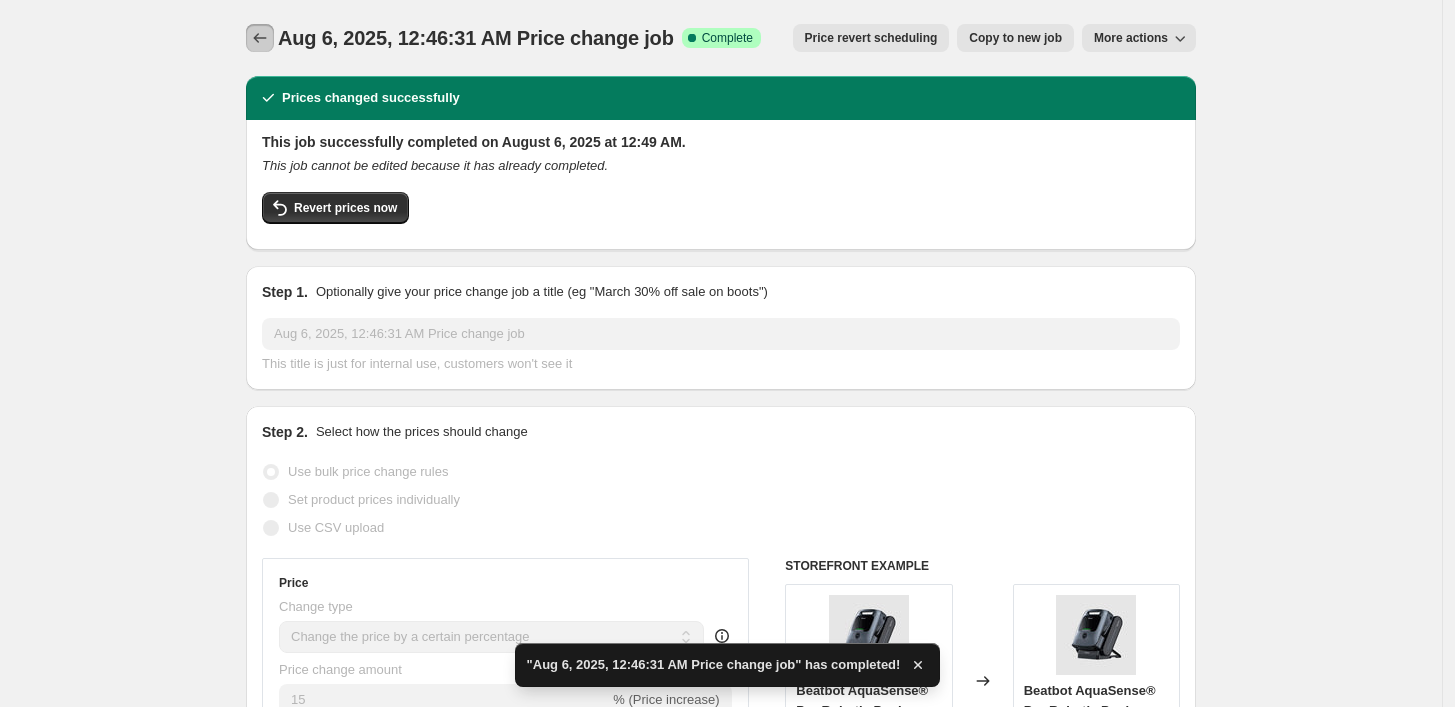 click at bounding box center (260, 38) 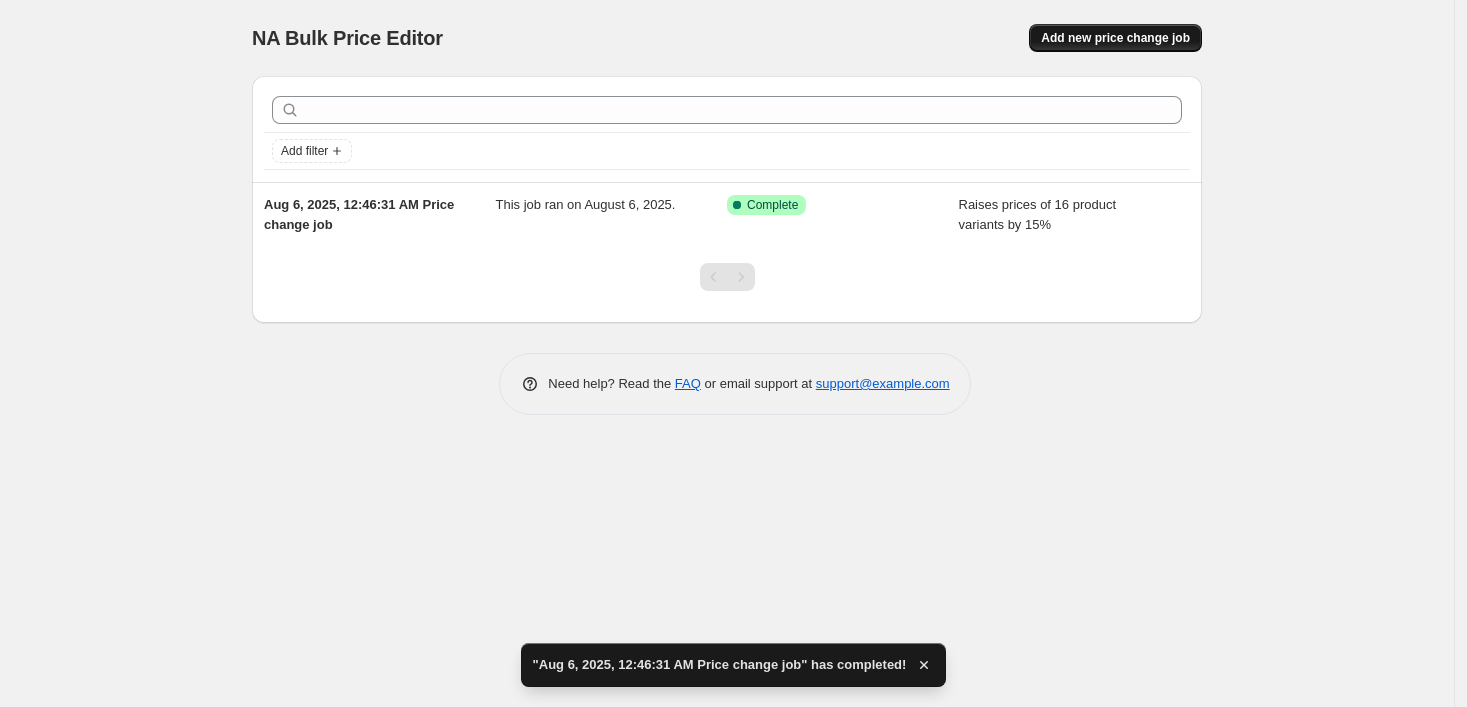 click on "Add new price change job" at bounding box center (1115, 38) 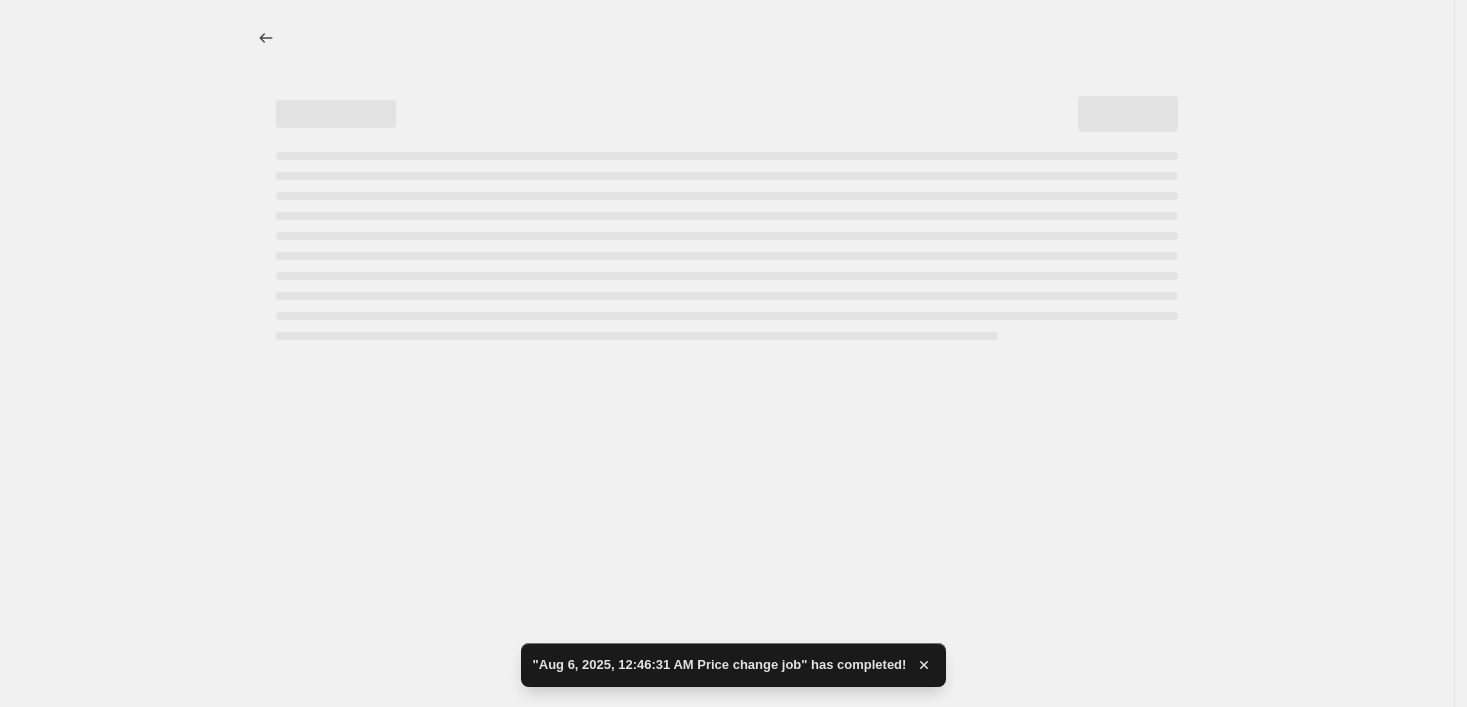 select on "percentage" 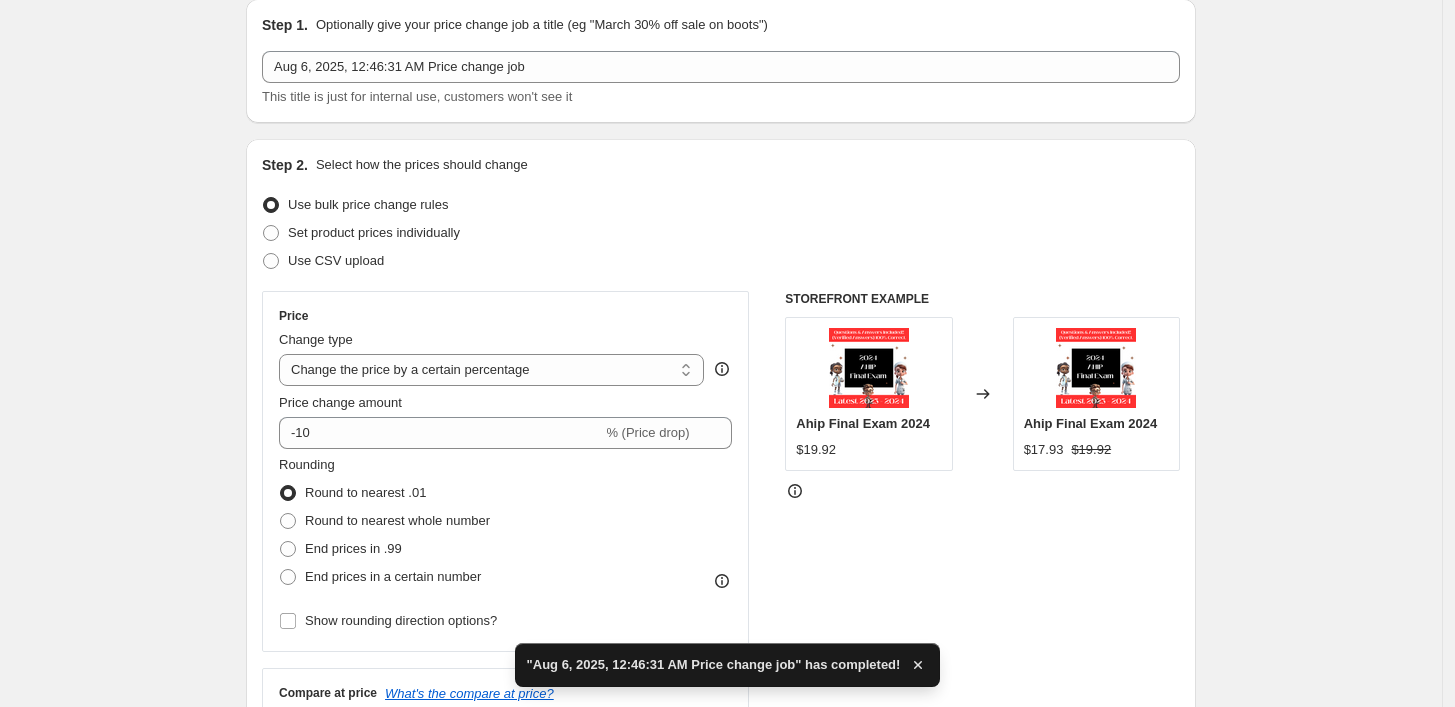 scroll, scrollTop: 111, scrollLeft: 0, axis: vertical 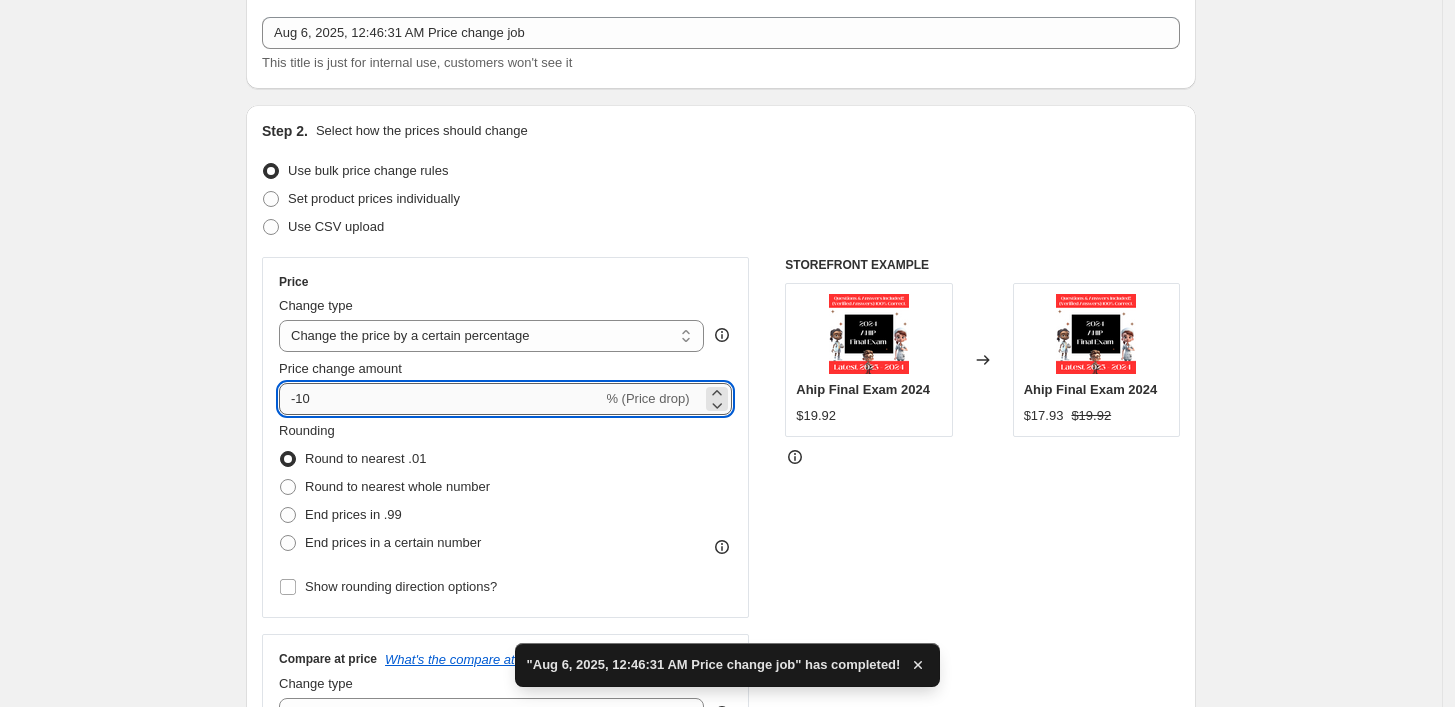 click on "-10" at bounding box center [440, 399] 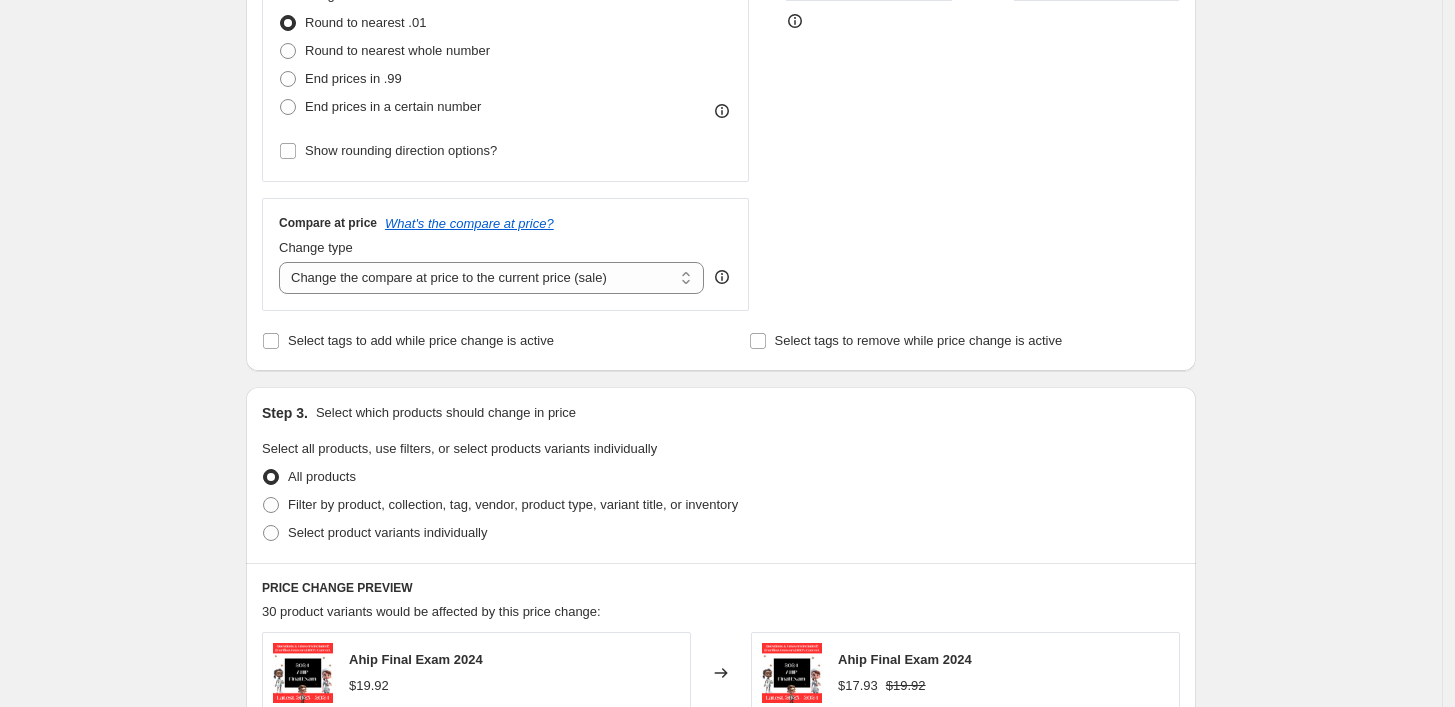 scroll, scrollTop: 777, scrollLeft: 0, axis: vertical 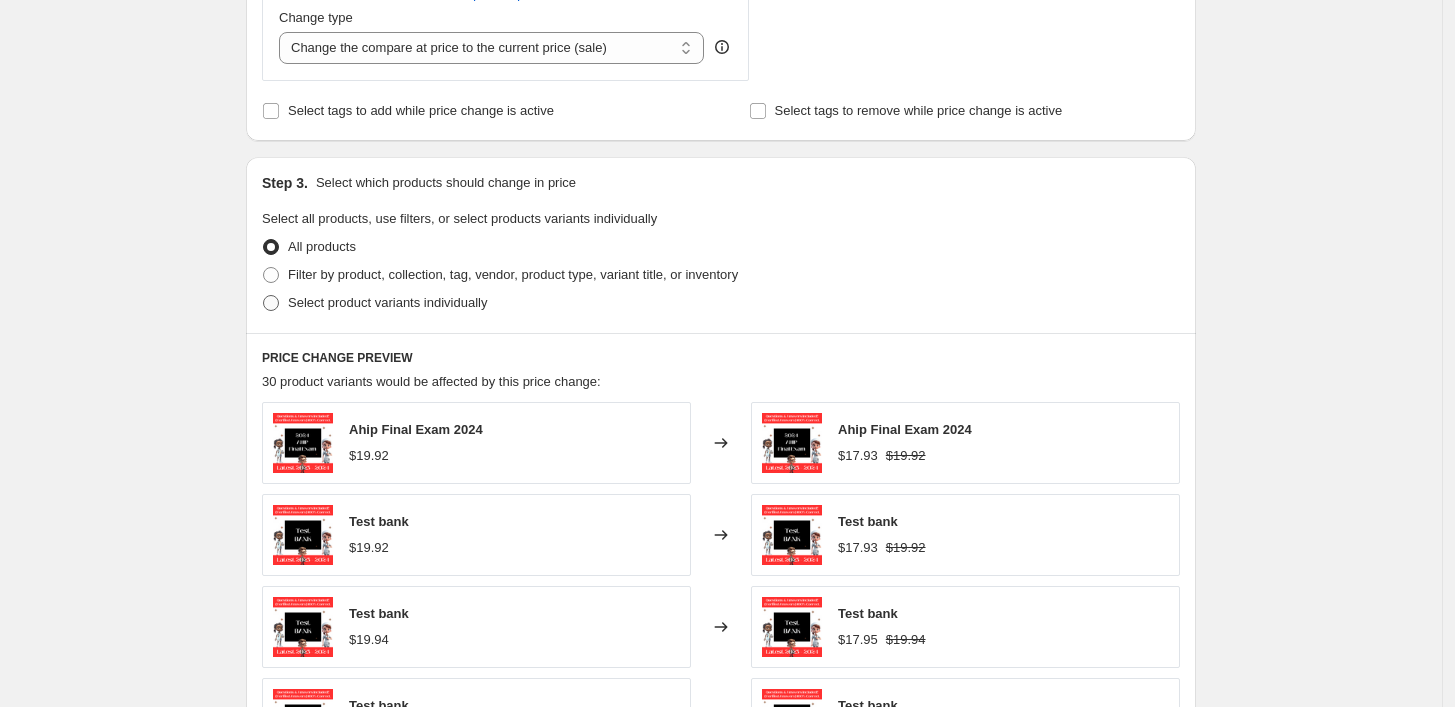 type on "20" 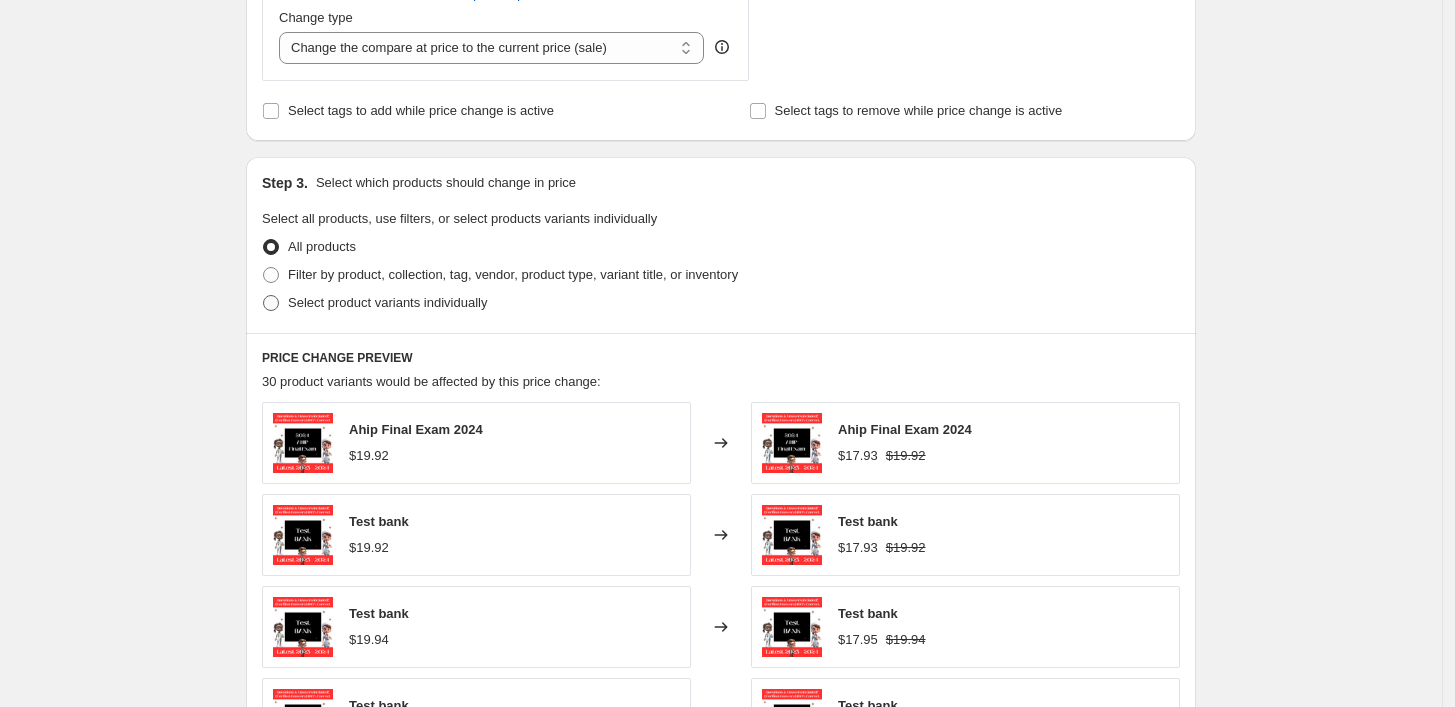 radio on "true" 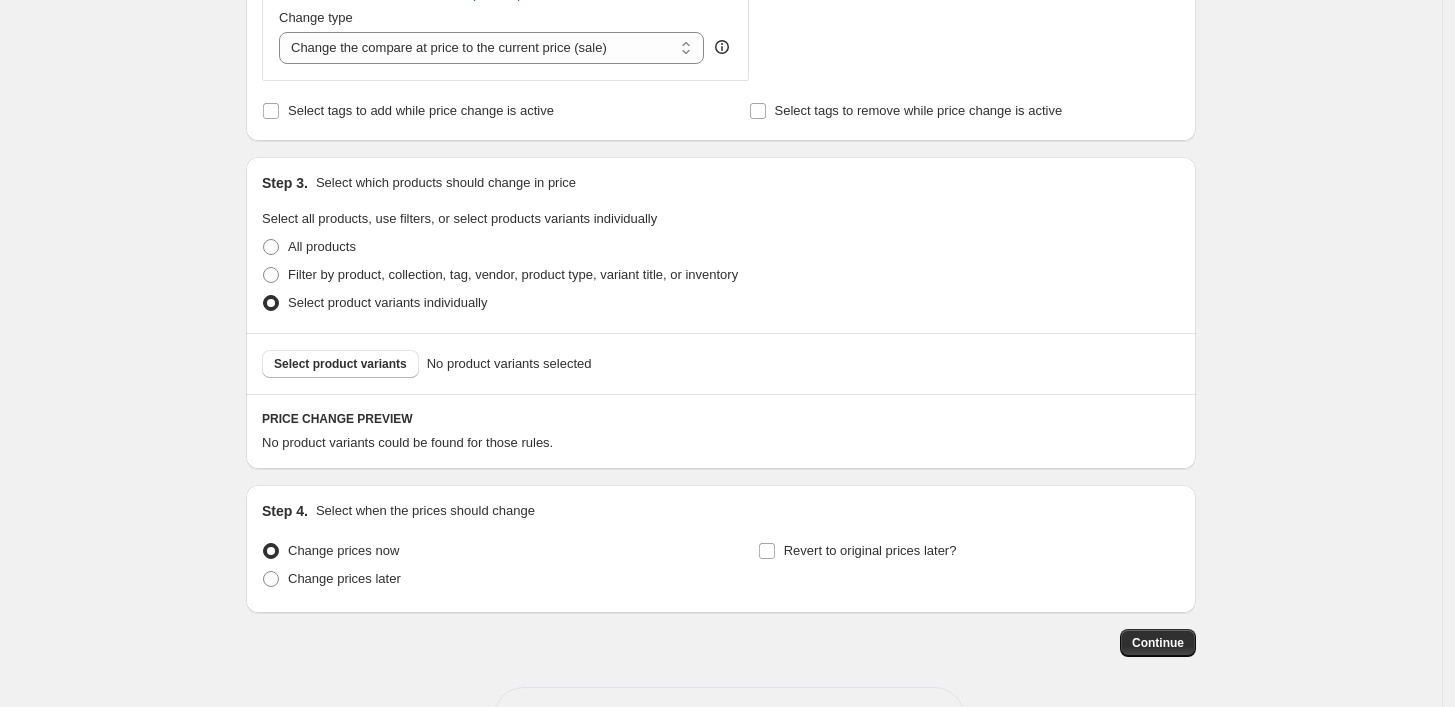 click on "Select product variants" at bounding box center (340, 364) 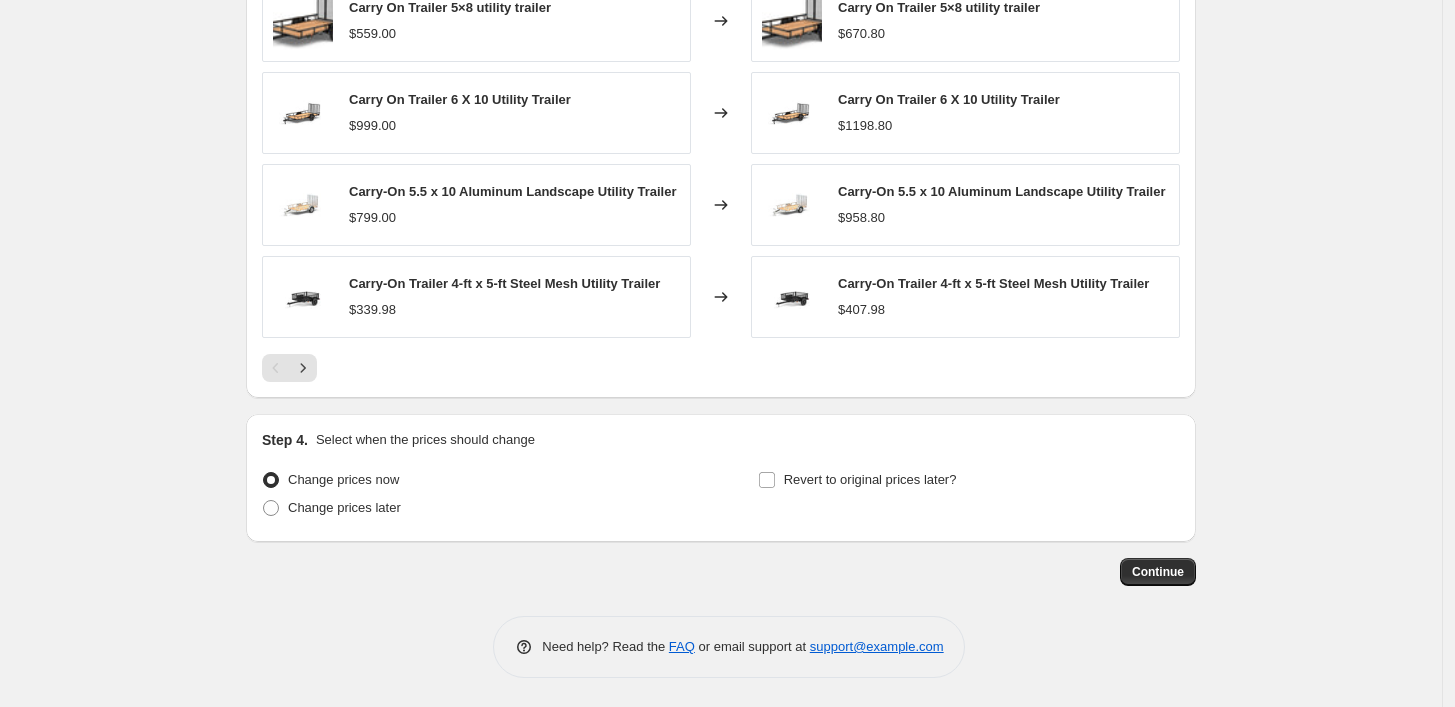 scroll, scrollTop: 1241, scrollLeft: 0, axis: vertical 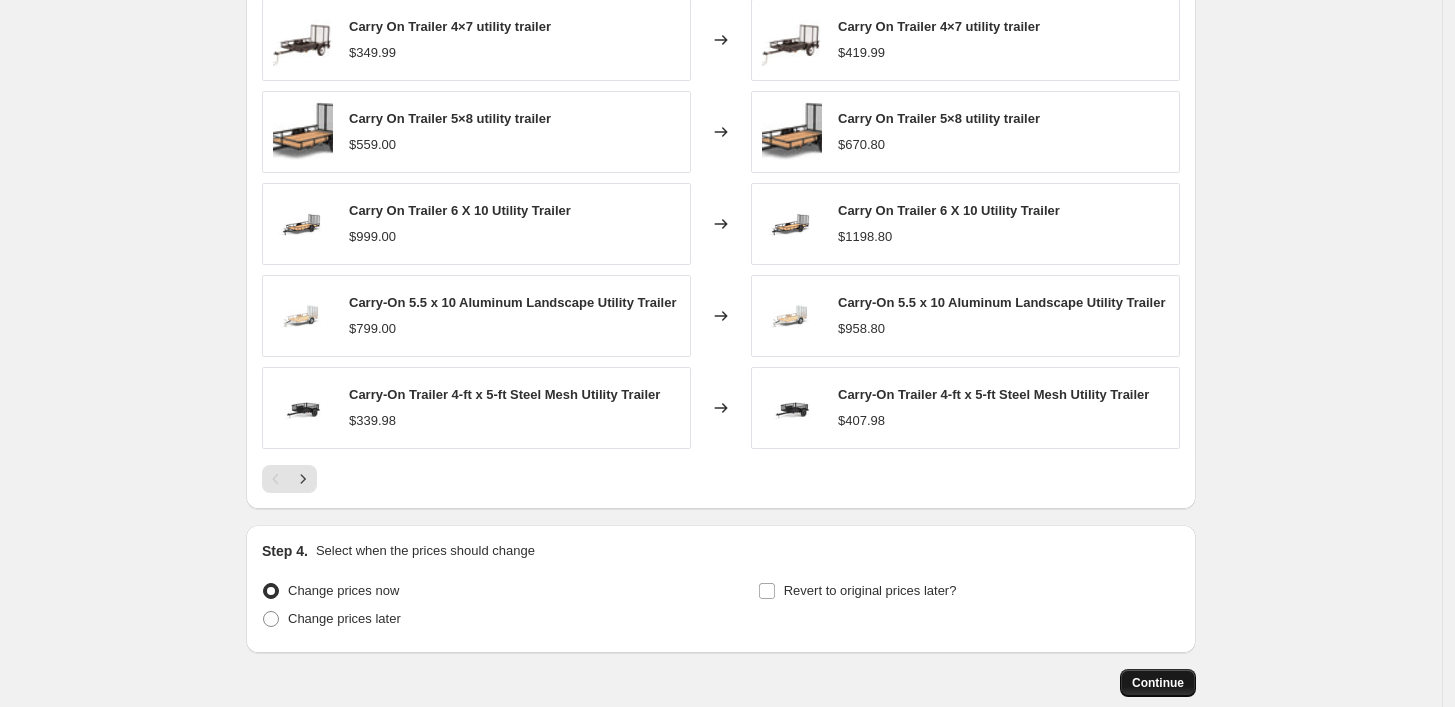click on "Continue" at bounding box center (1158, 683) 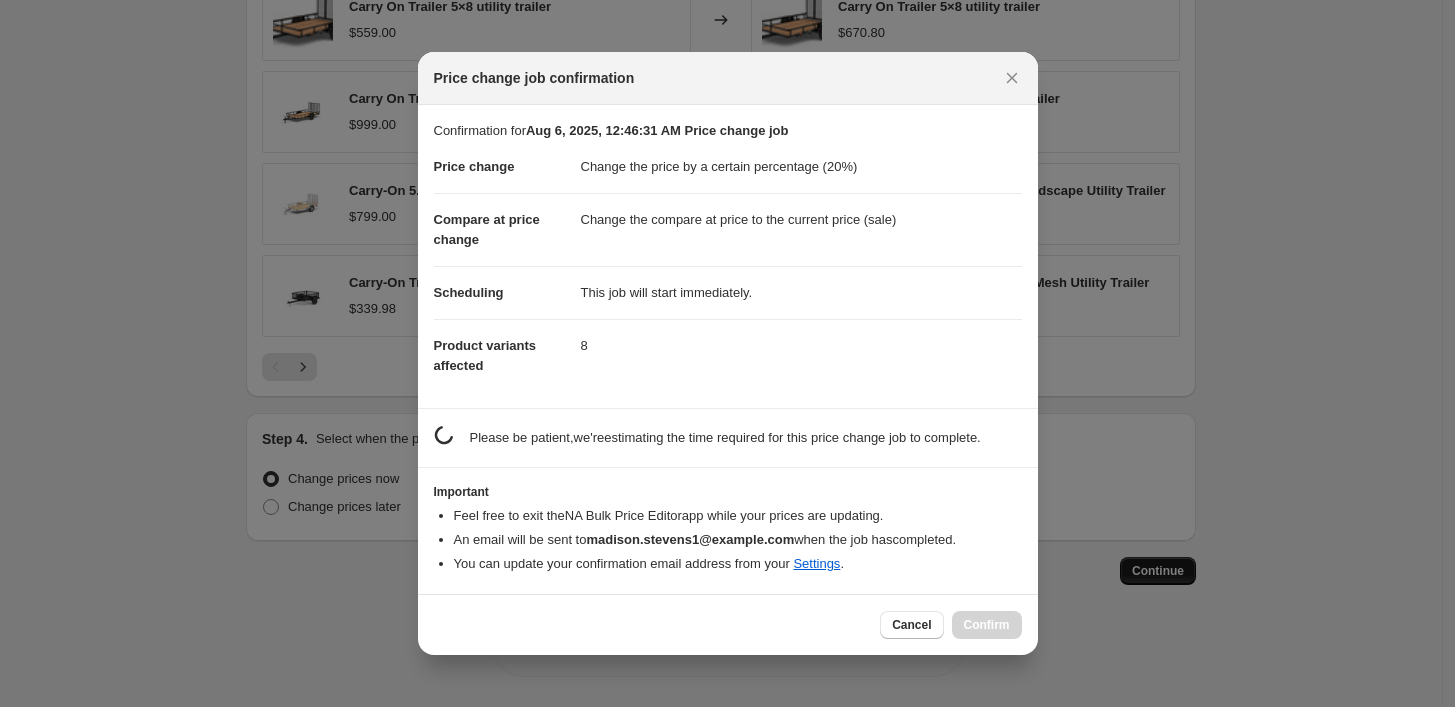 scroll, scrollTop: 0, scrollLeft: 0, axis: both 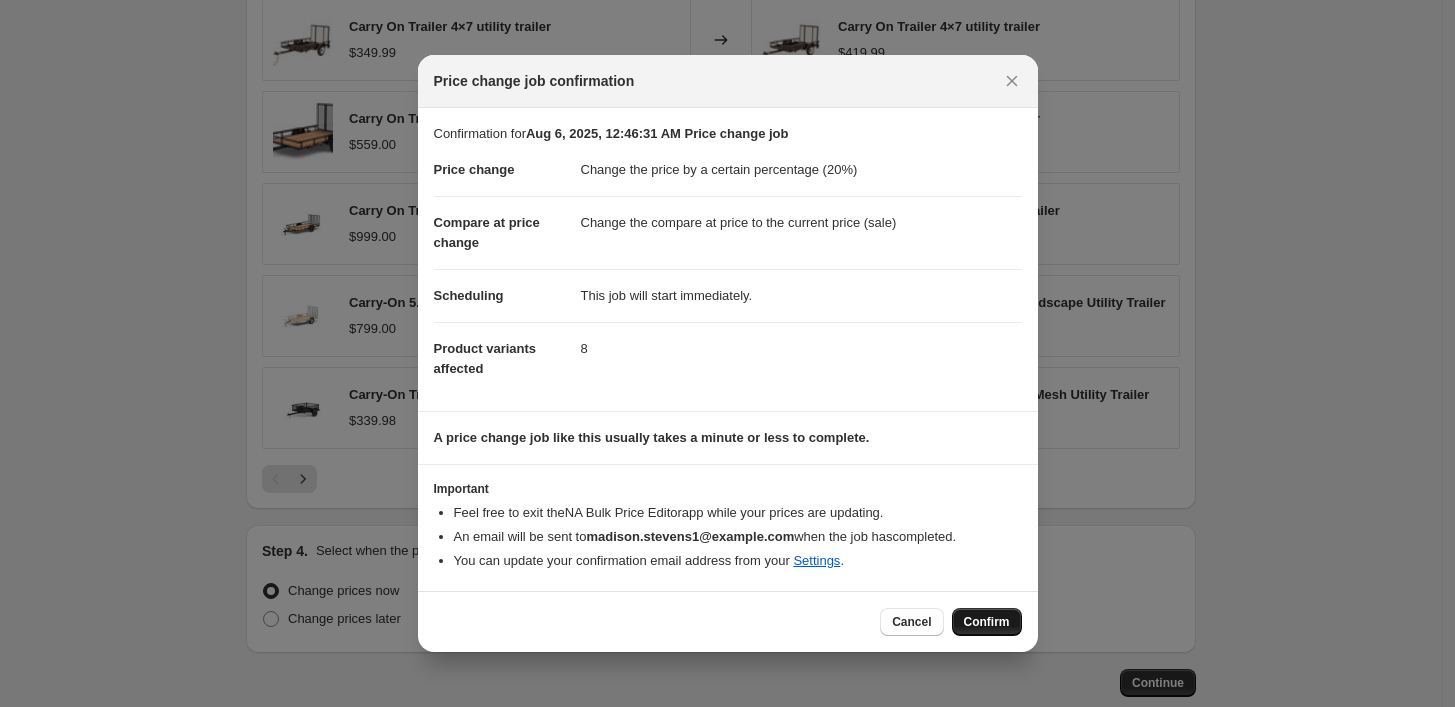 click on "Confirm" at bounding box center [987, 622] 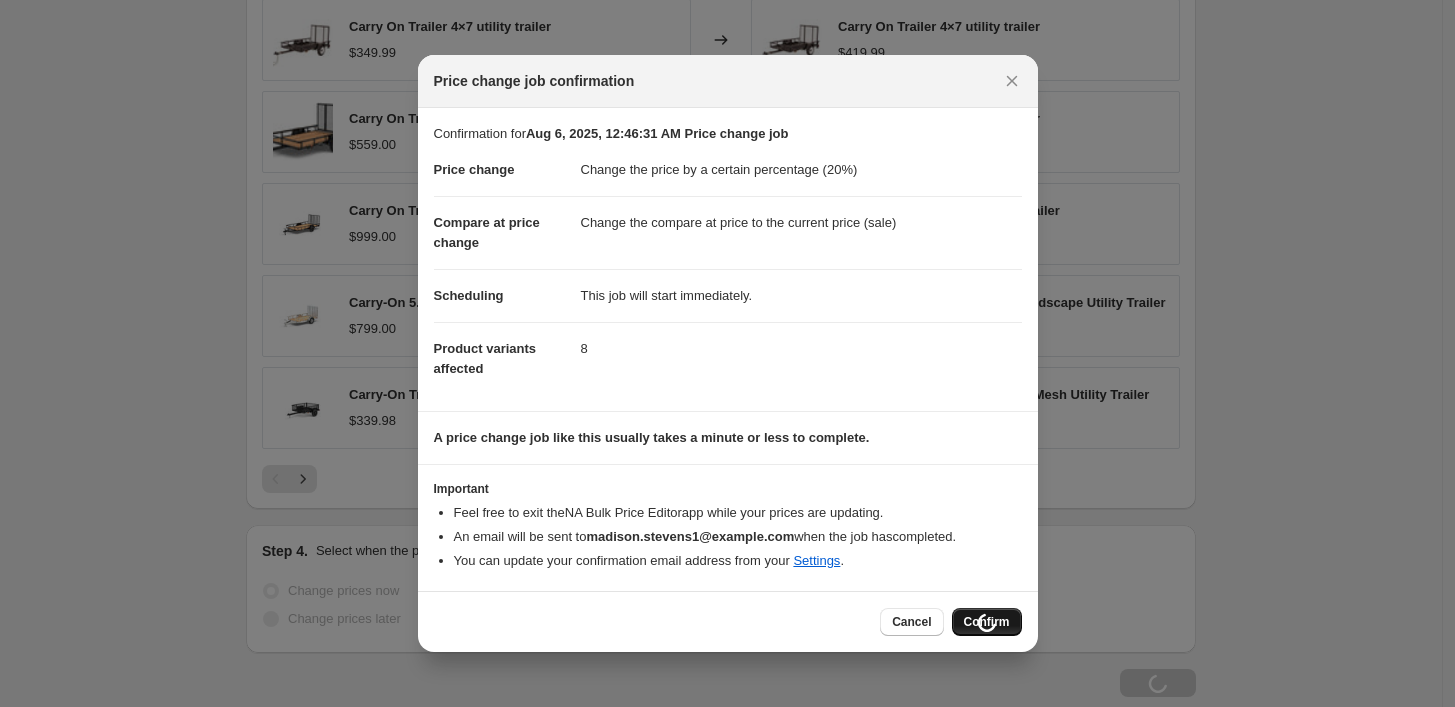 scroll, scrollTop: 1309, scrollLeft: 0, axis: vertical 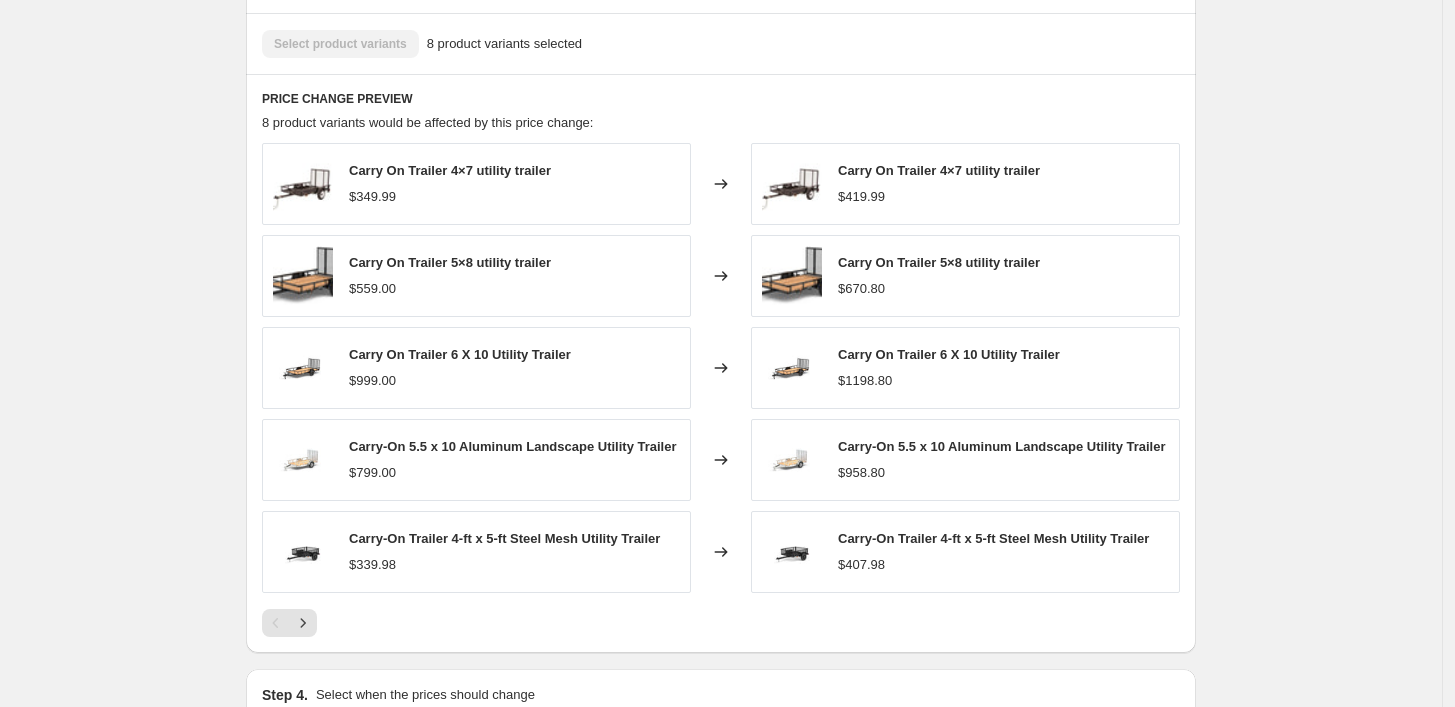 select on "percentage" 